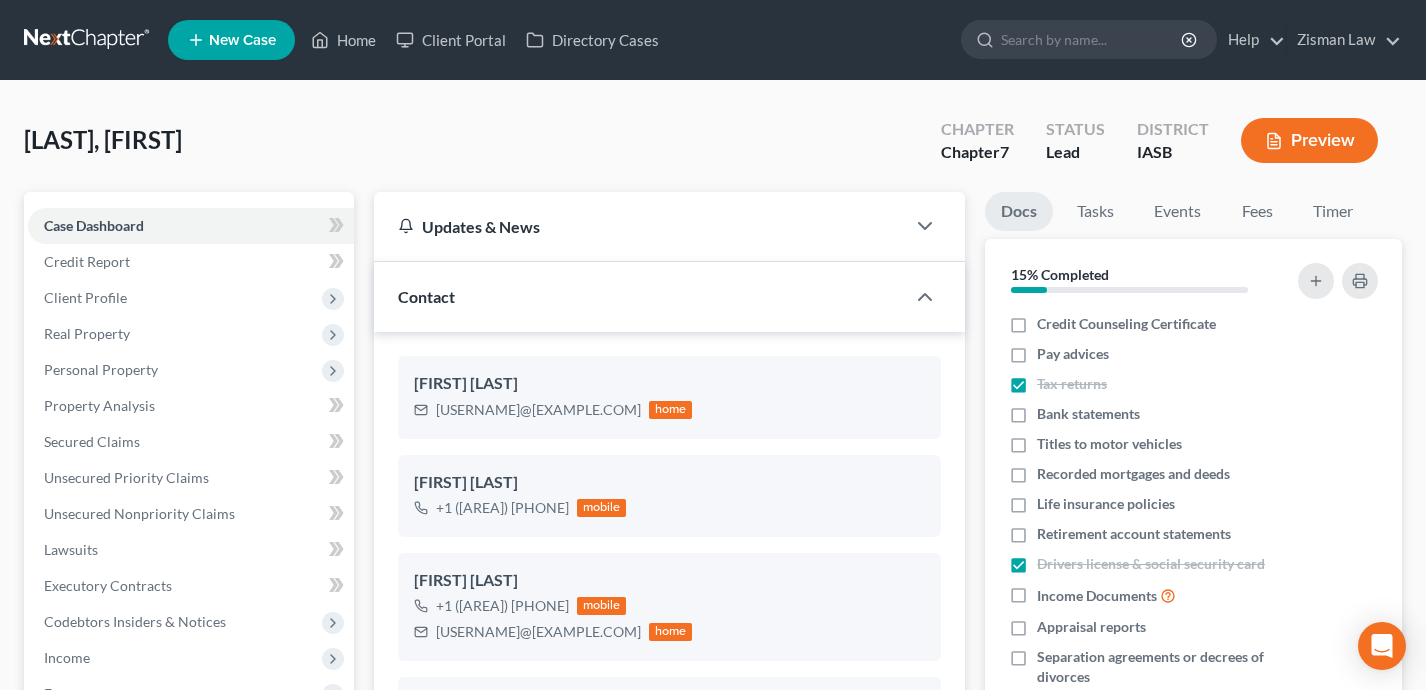 select on "0" 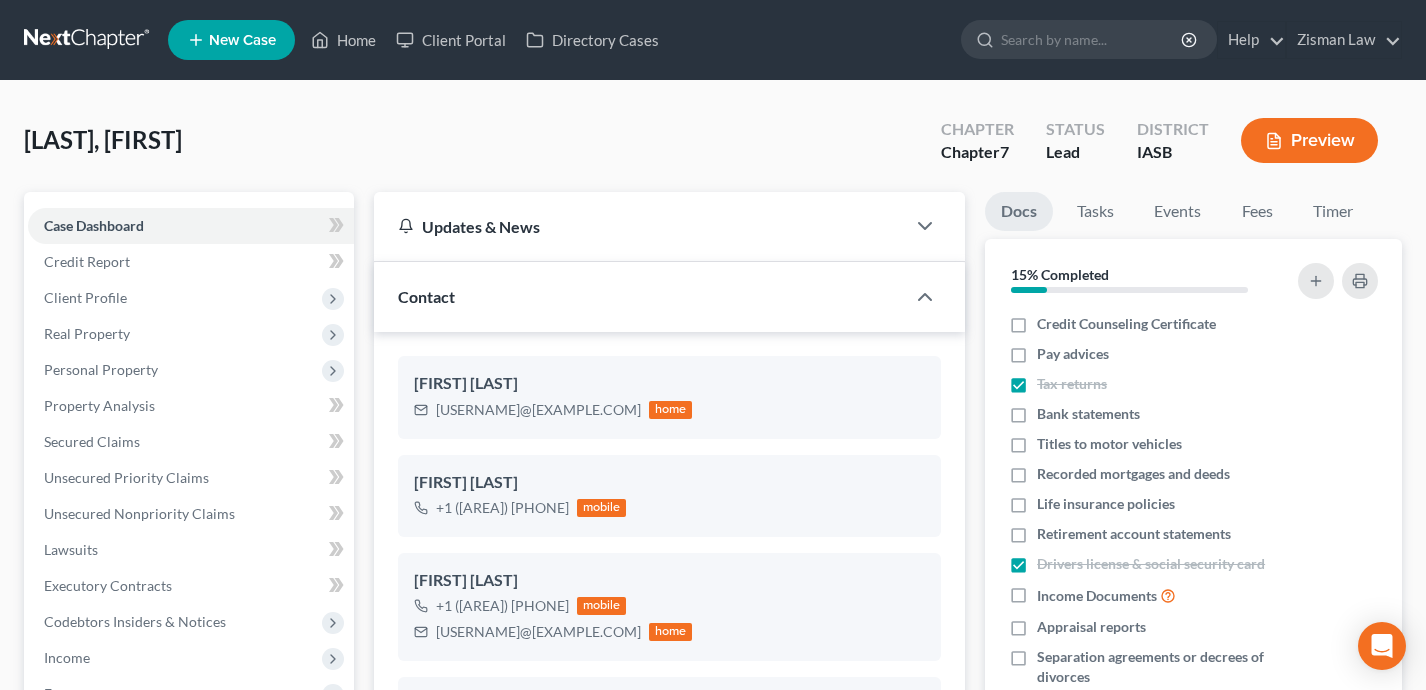 click on "New Case" at bounding box center (231, 40) 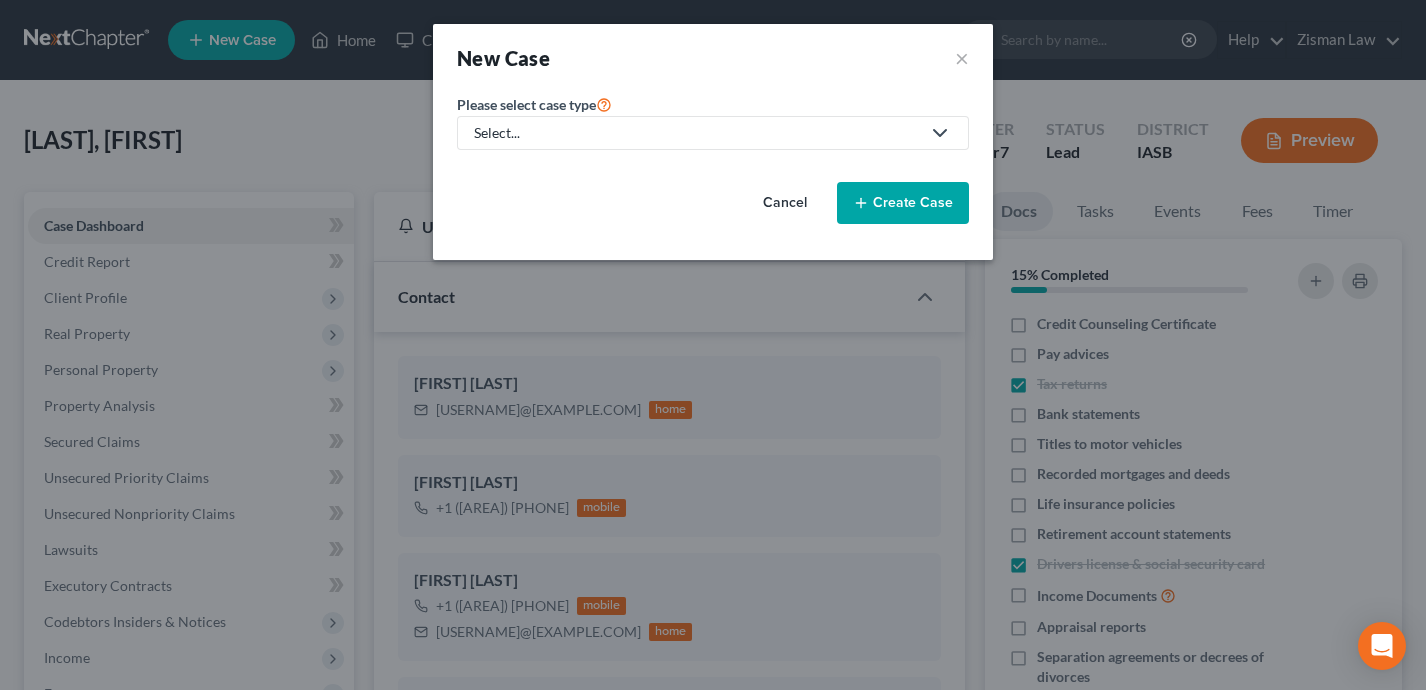 click on "Select..." at bounding box center (697, 133) 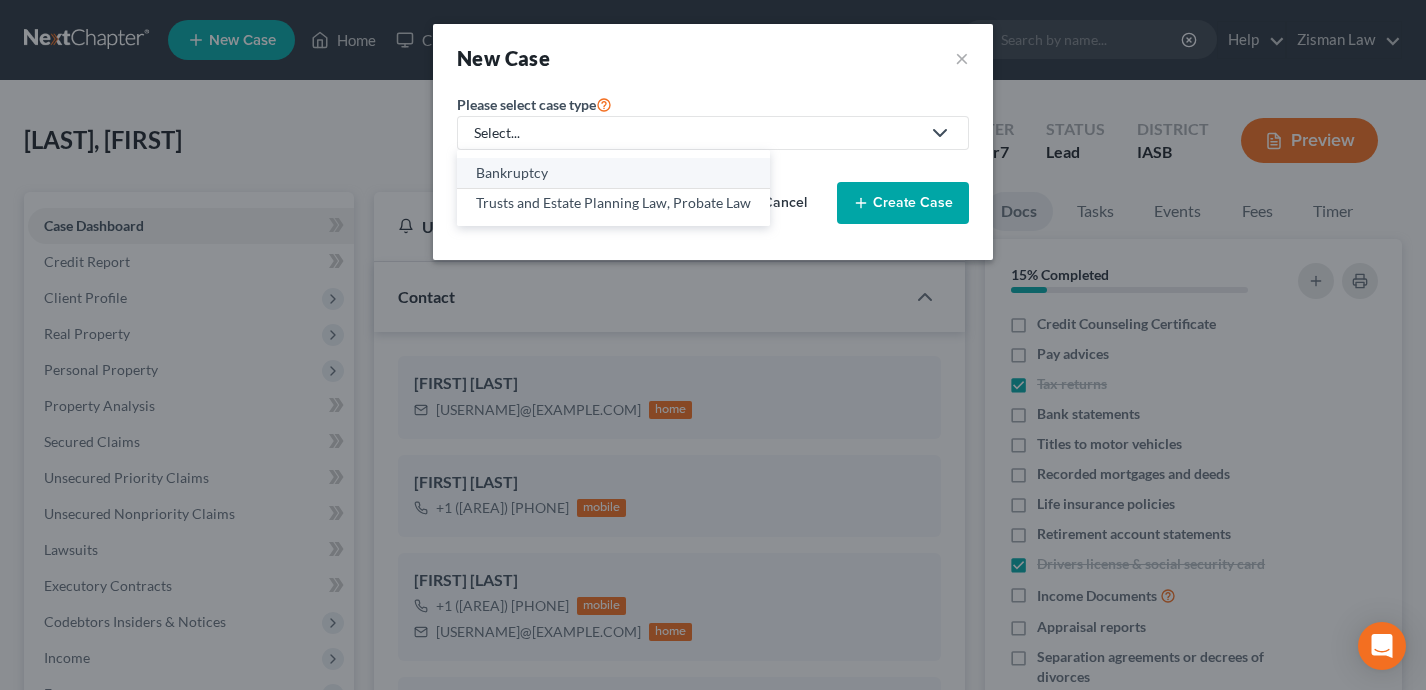 click on "Bankruptcy" at bounding box center (613, 173) 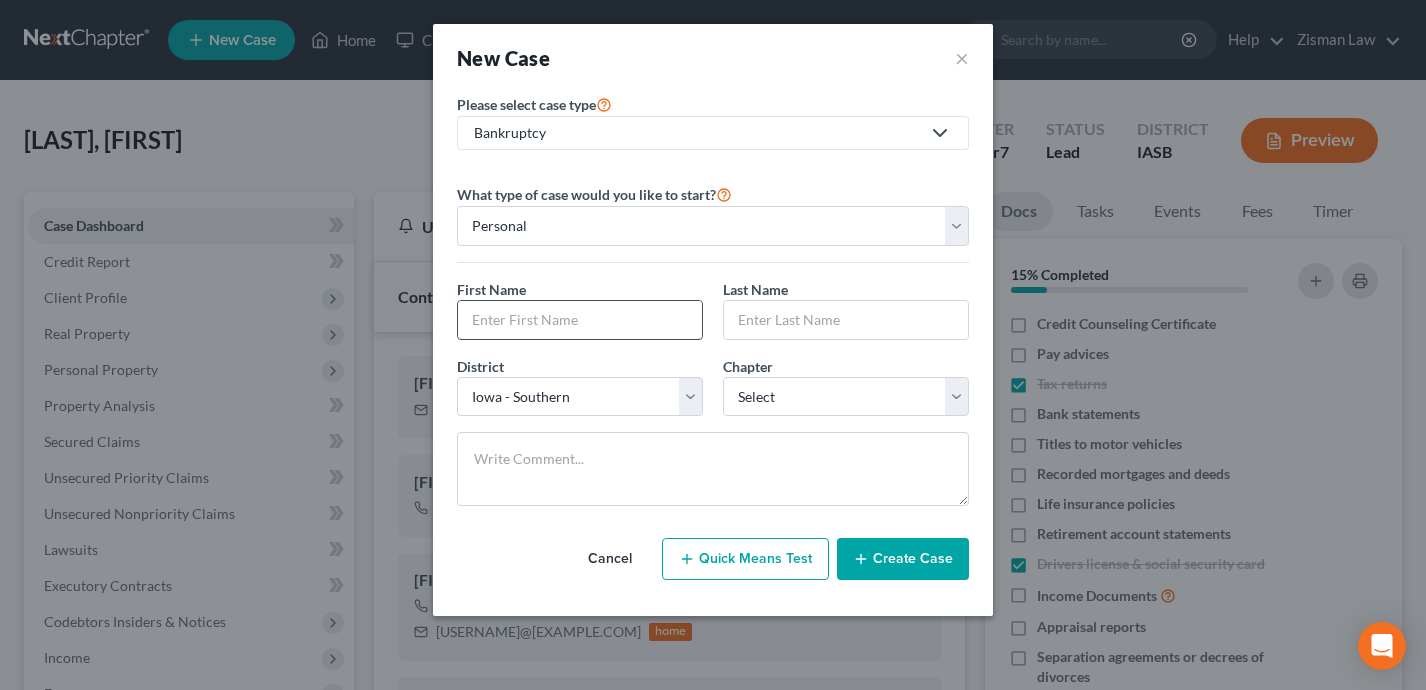 click at bounding box center [580, 320] 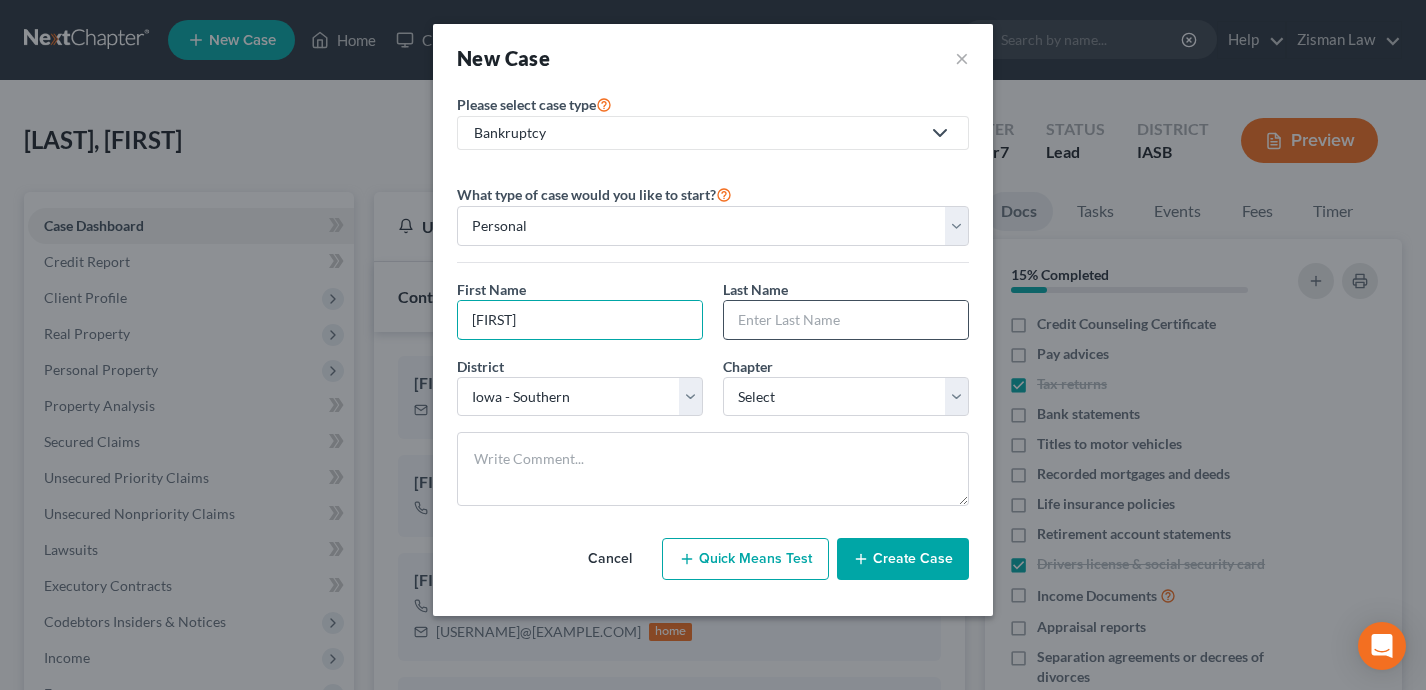 type on "[FIRST]" 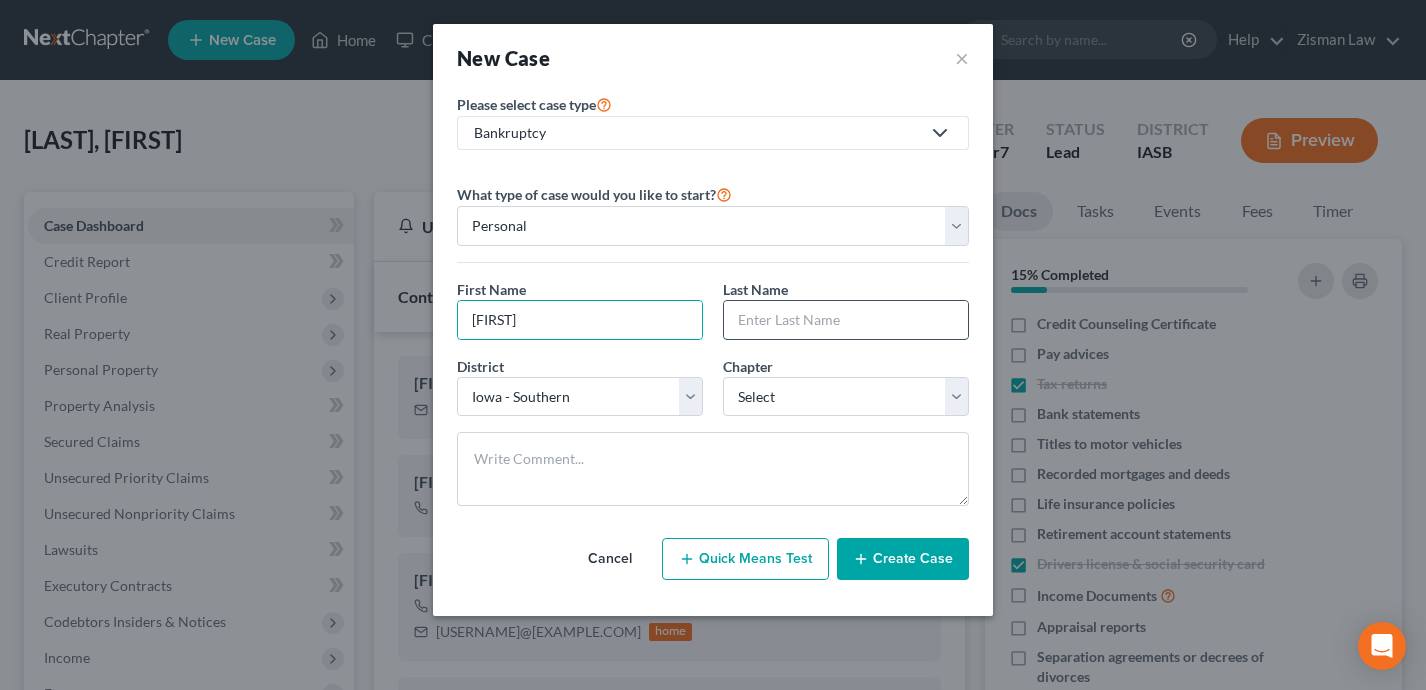 click at bounding box center (846, 320) 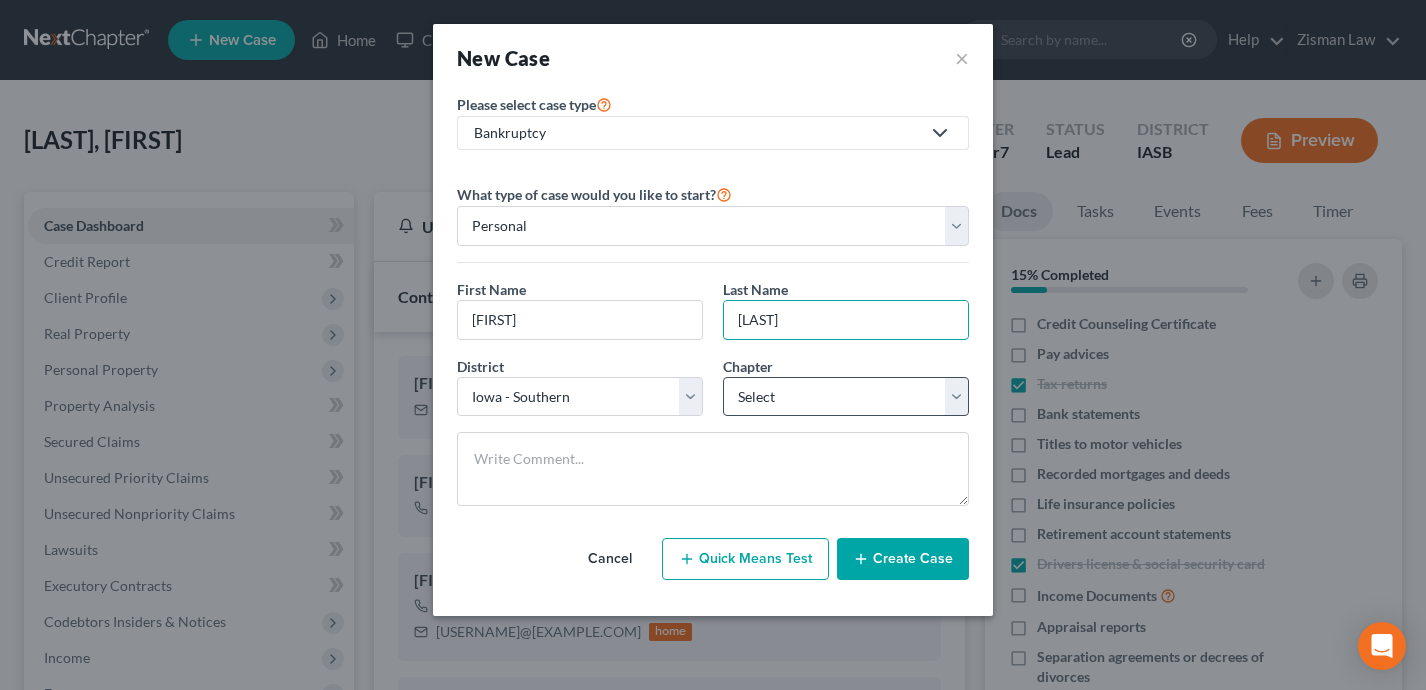 type on "[LAST]" 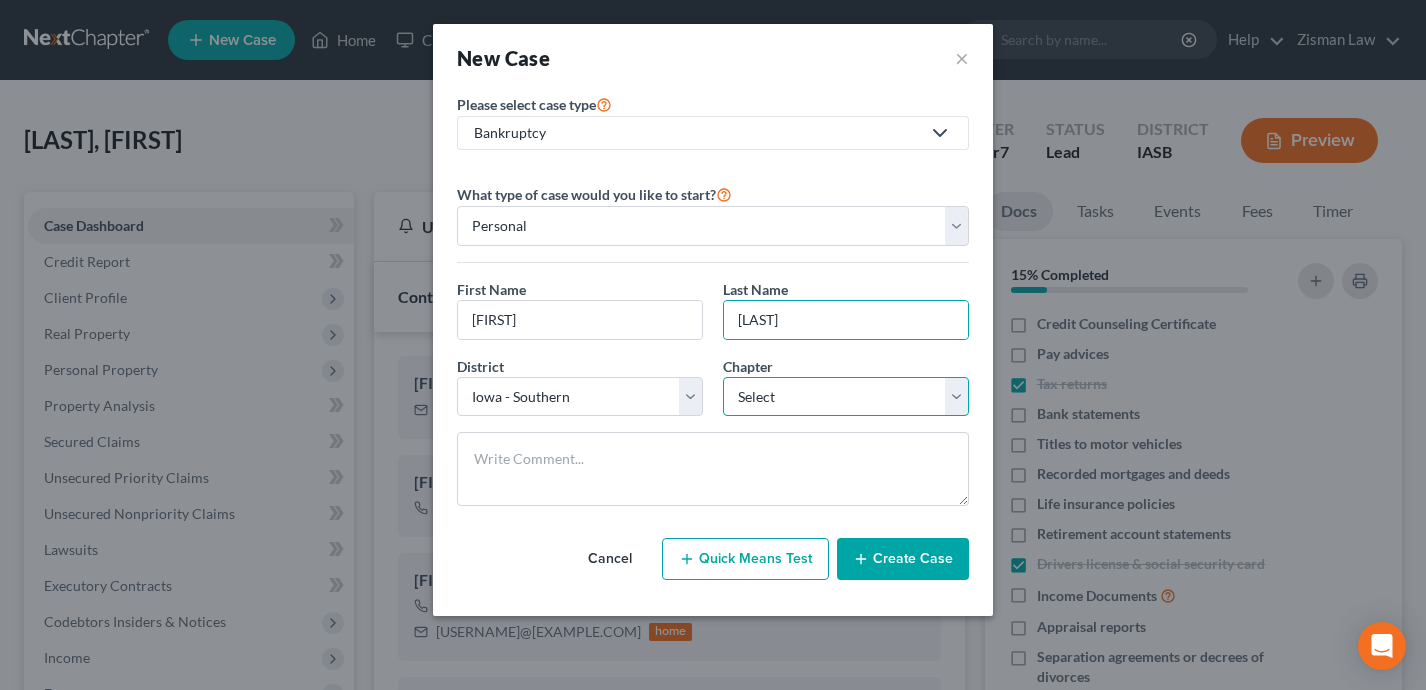 click on "Select 7 11 12 13" at bounding box center (846, 397) 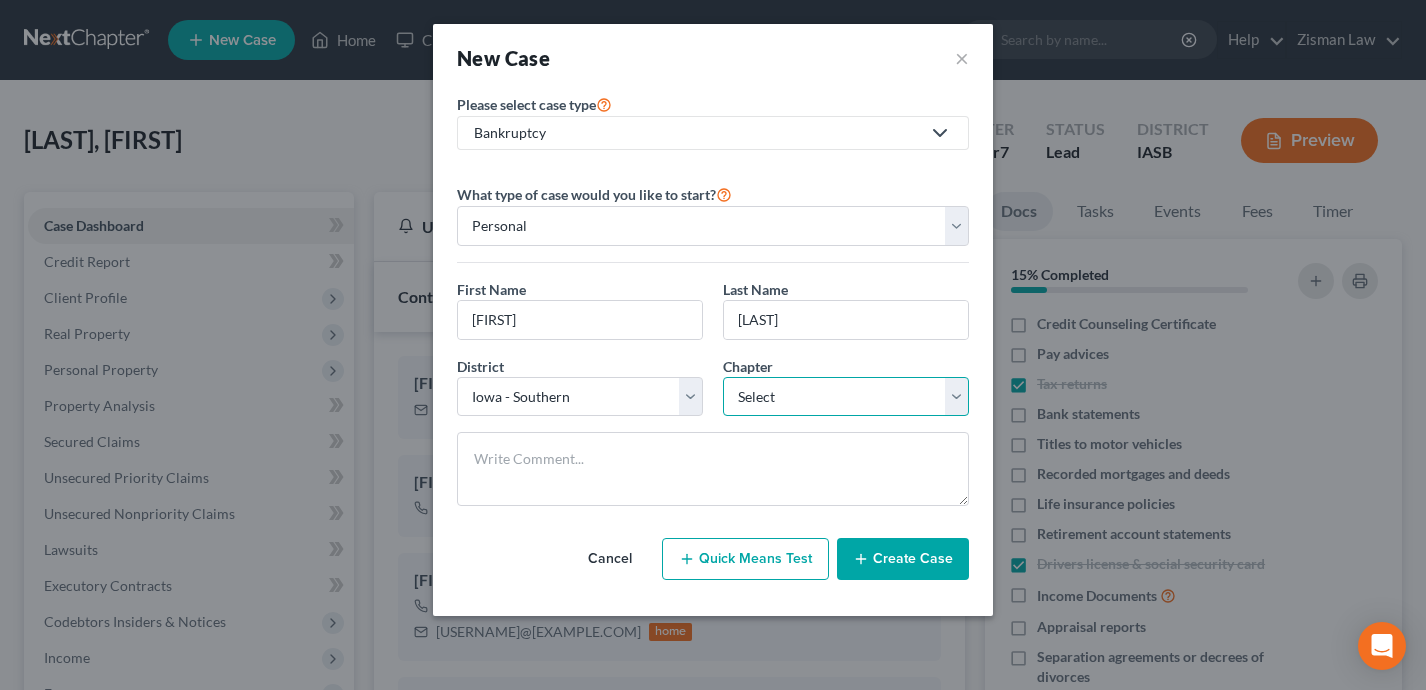 select on "3" 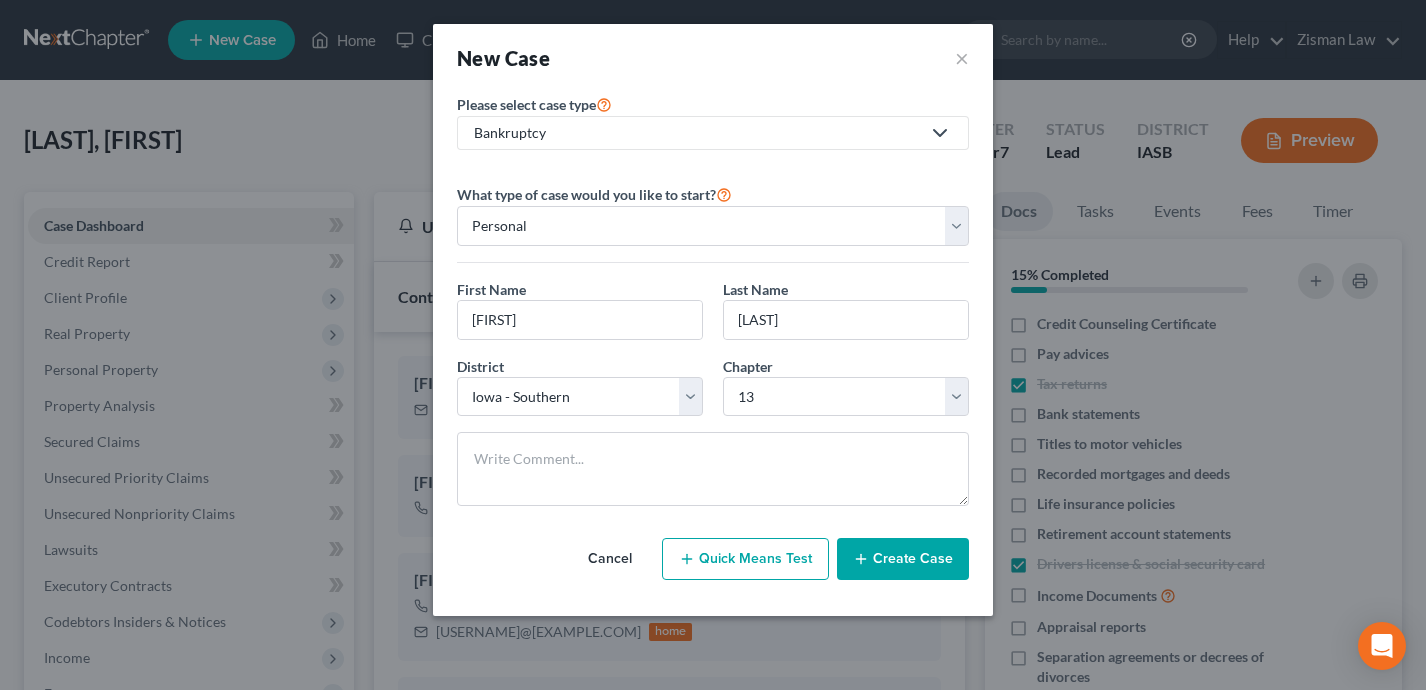 click on "Create Case" at bounding box center [903, 559] 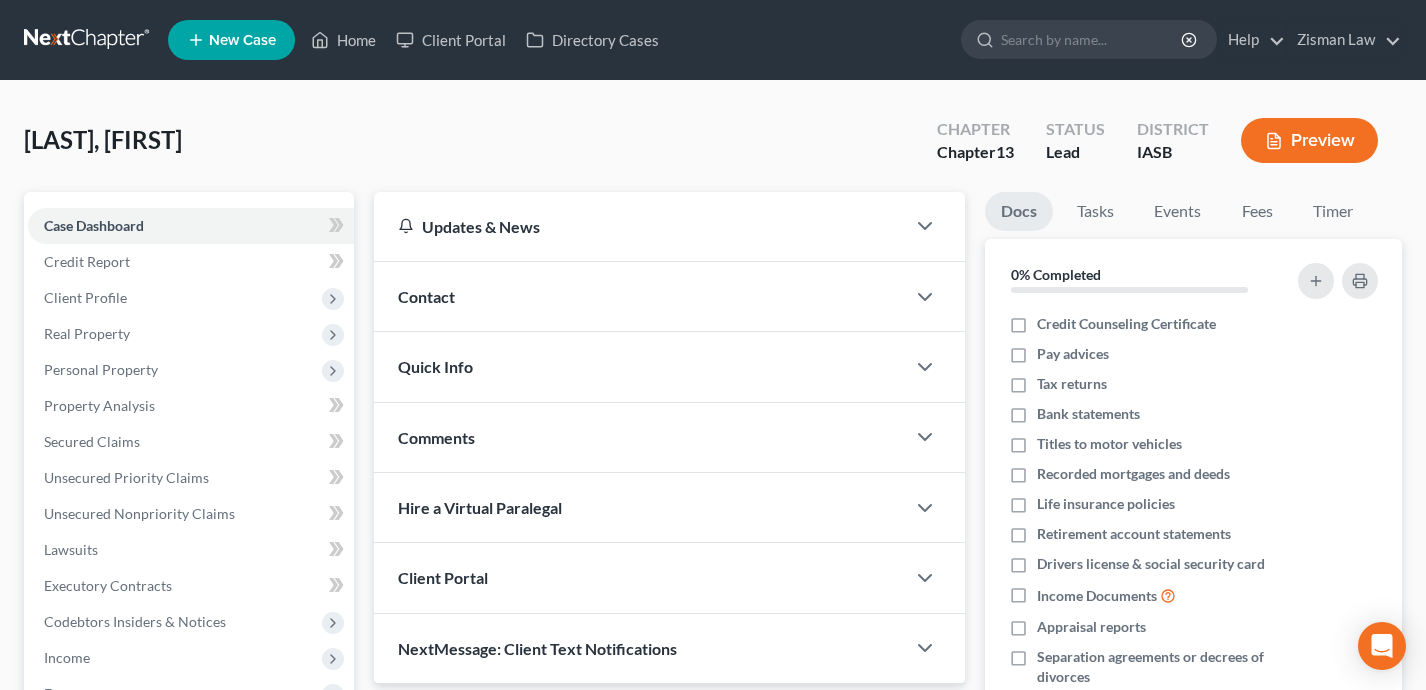 scroll, scrollTop: 118, scrollLeft: 0, axis: vertical 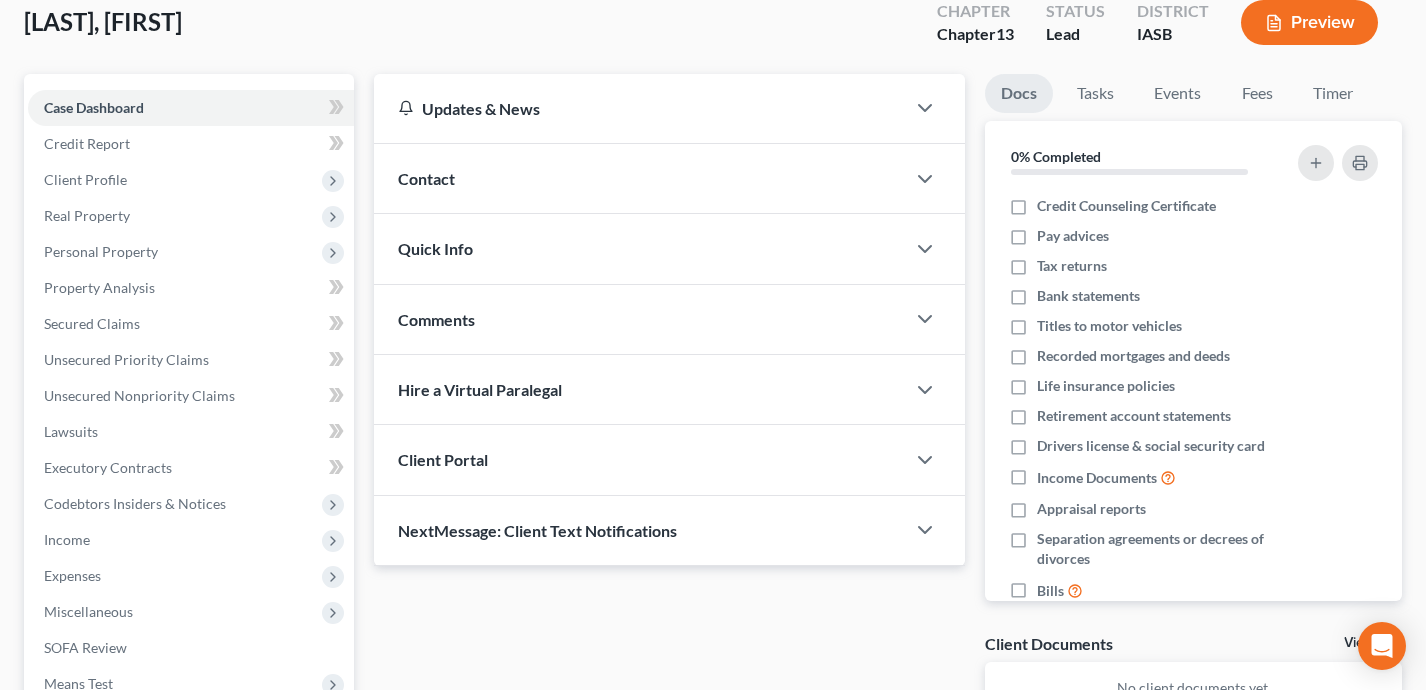 click on "Contact" at bounding box center [640, 178] 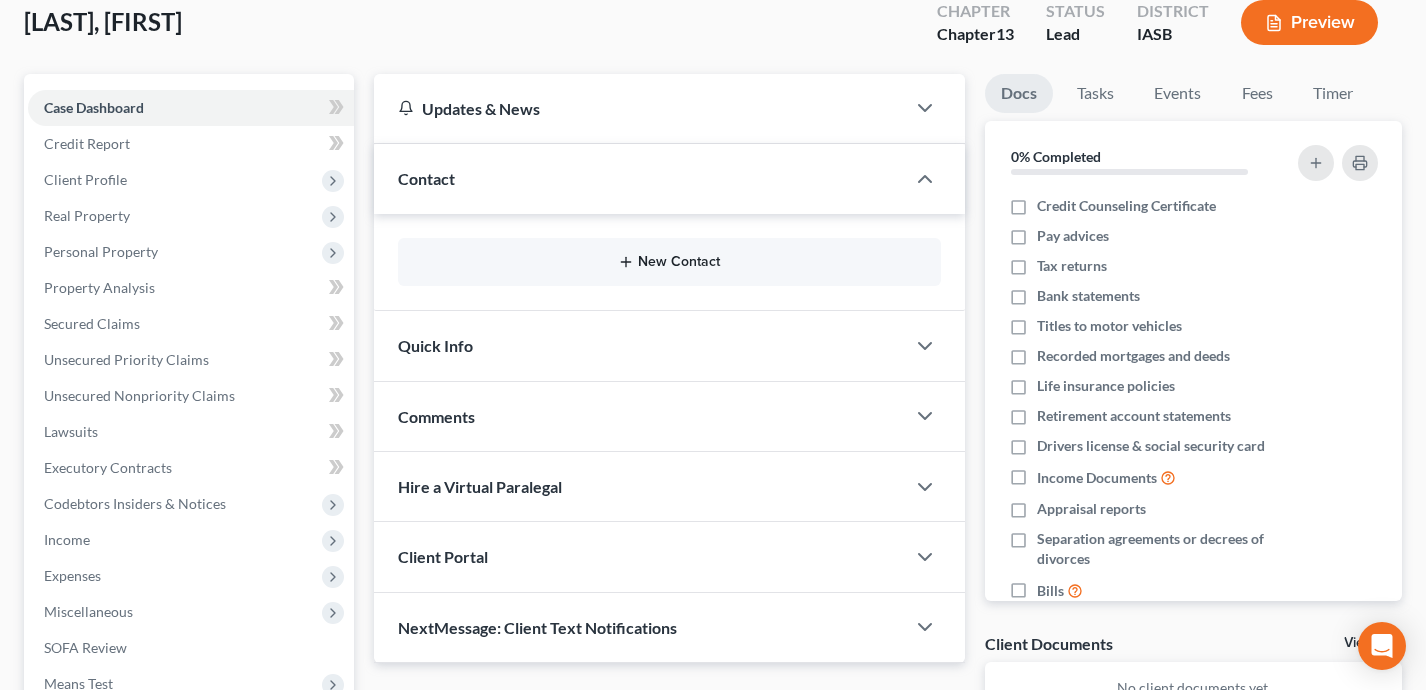 click on "New Contact" at bounding box center (670, 262) 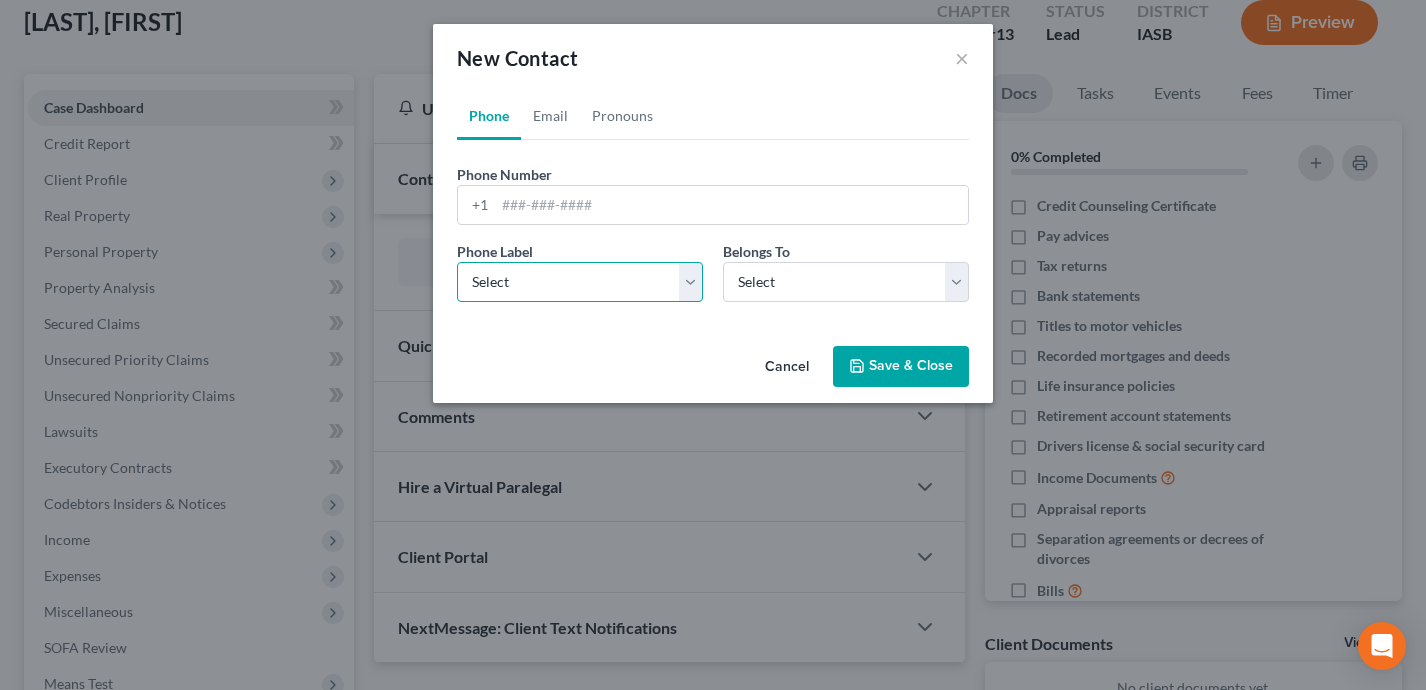 click on "Select Mobile Home Work Other" at bounding box center (580, 282) 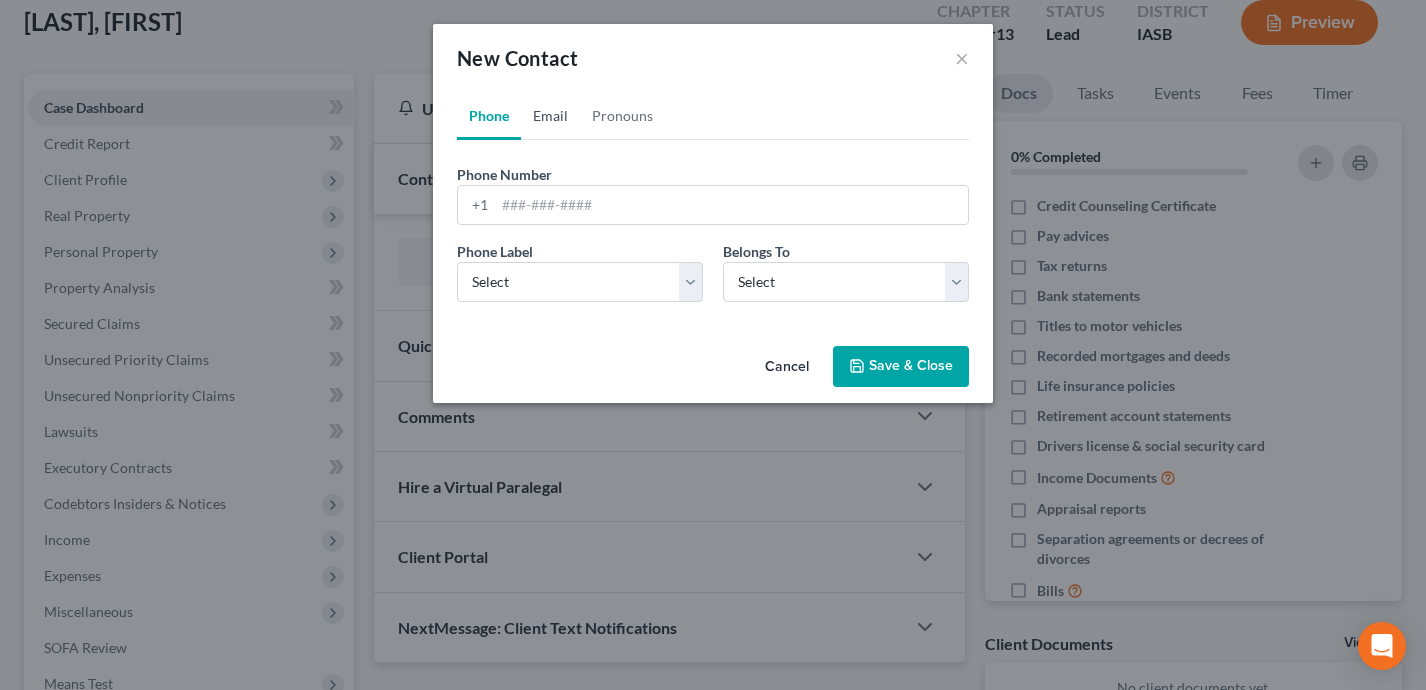 click on "Email" at bounding box center (550, 116) 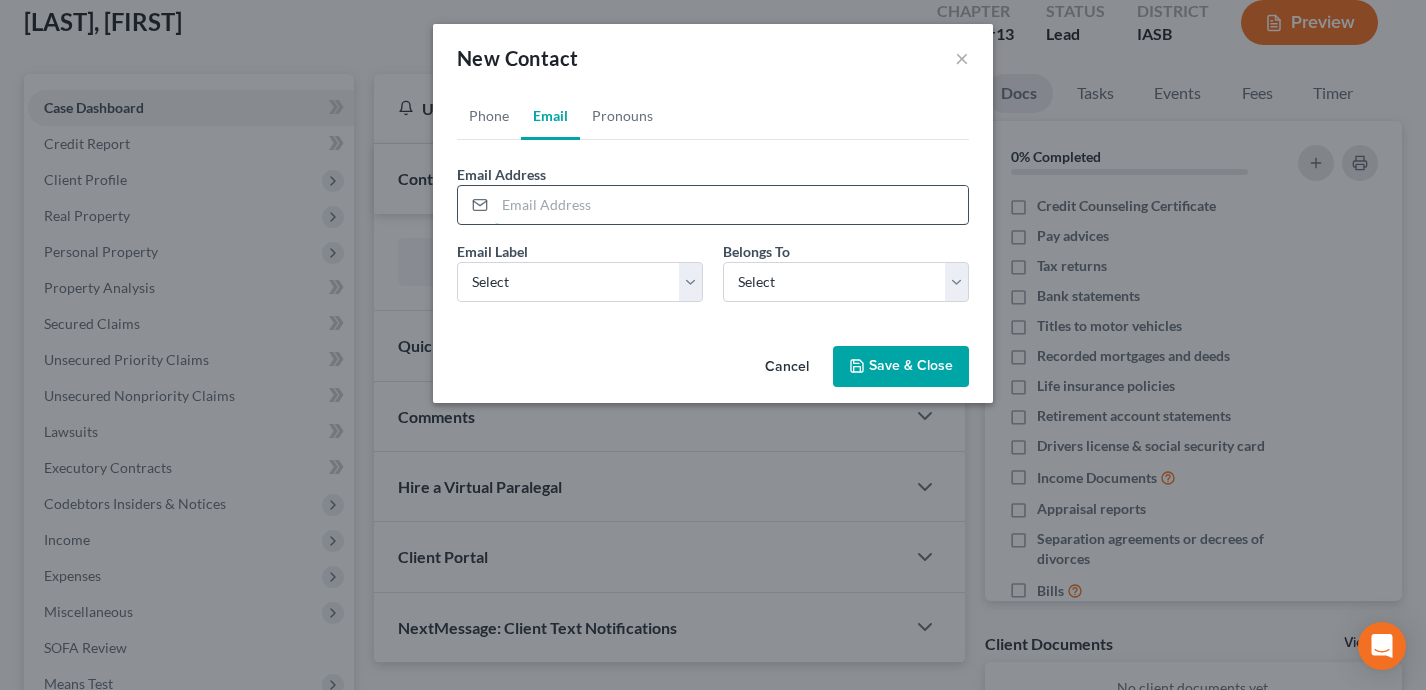 click at bounding box center [731, 205] 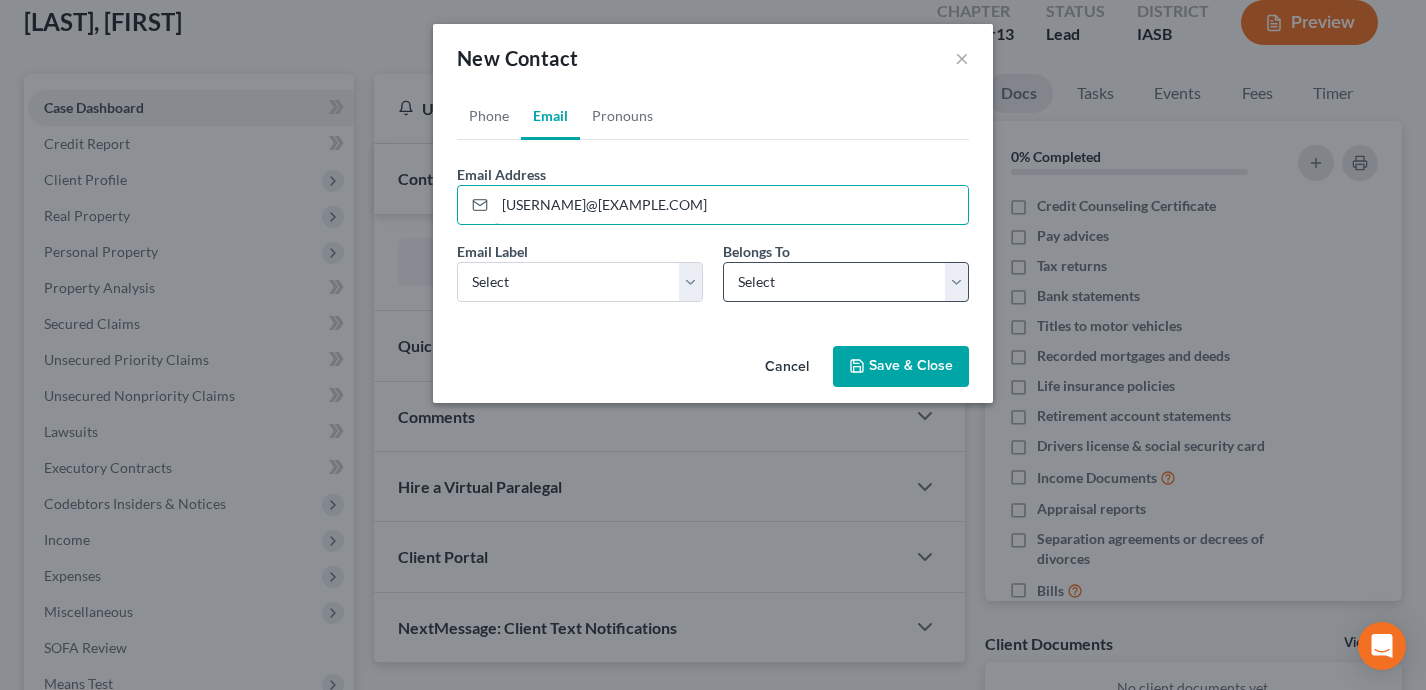 type on "[USERNAME]@[EXAMPLE.COM]" 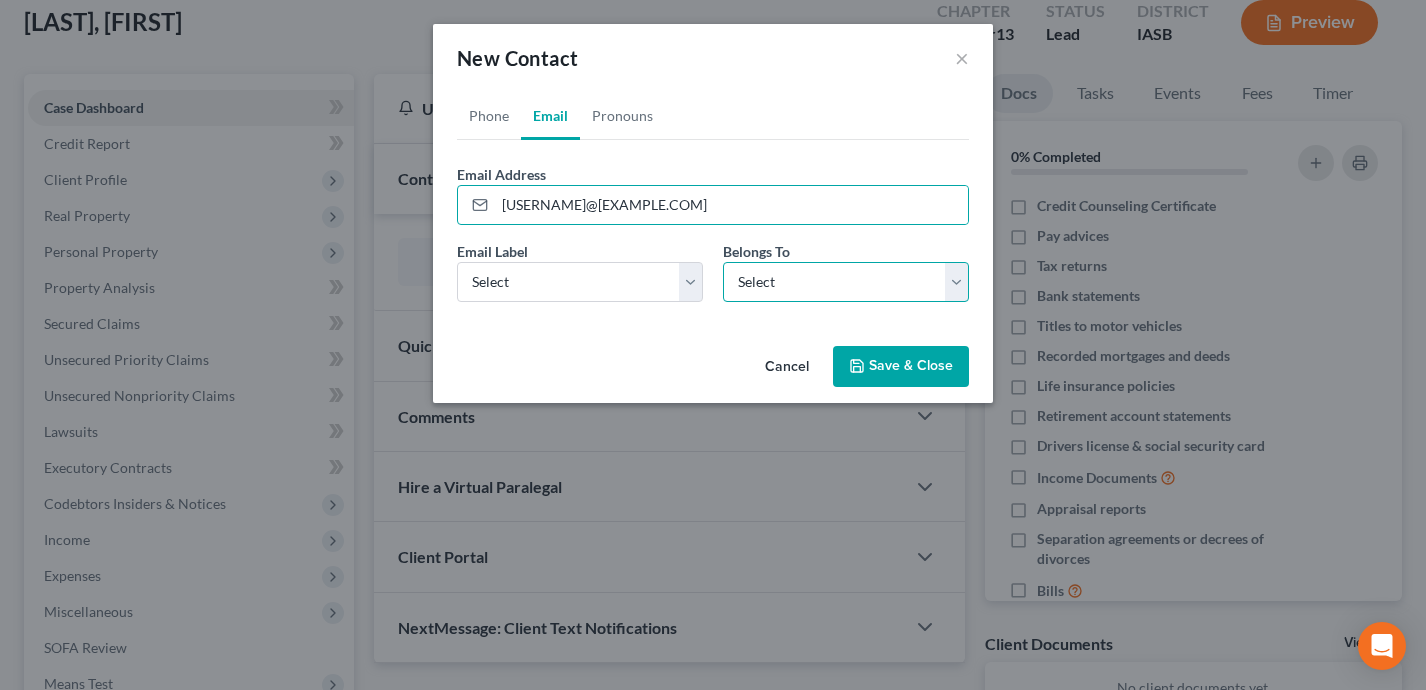 click on "Select Client Other" at bounding box center [846, 282] 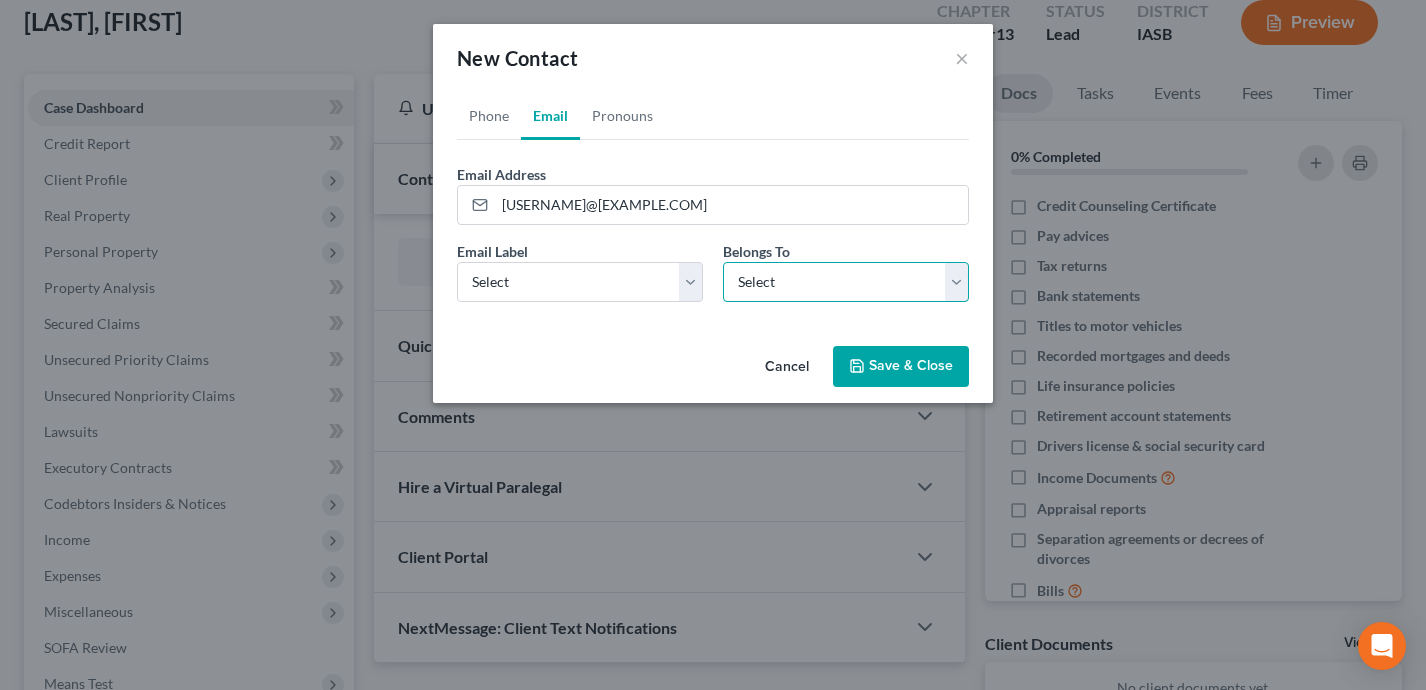 select on "0" 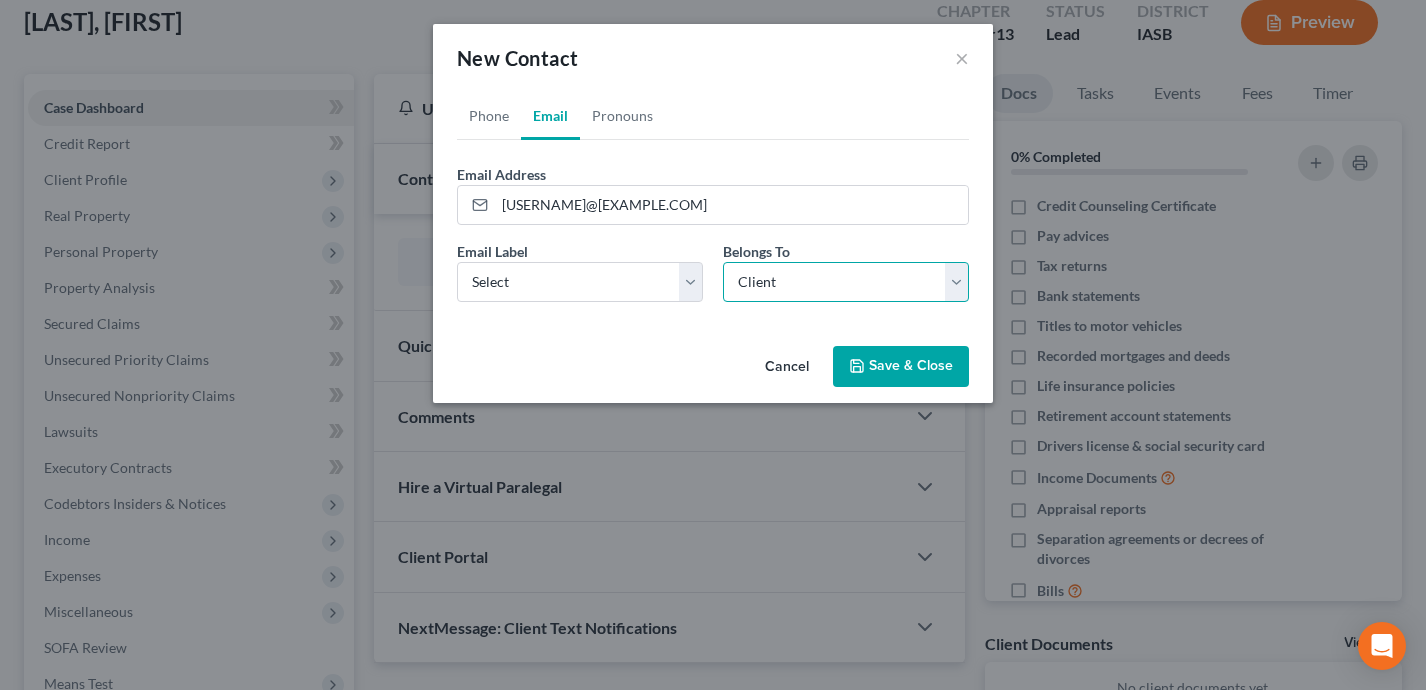 select on "0" 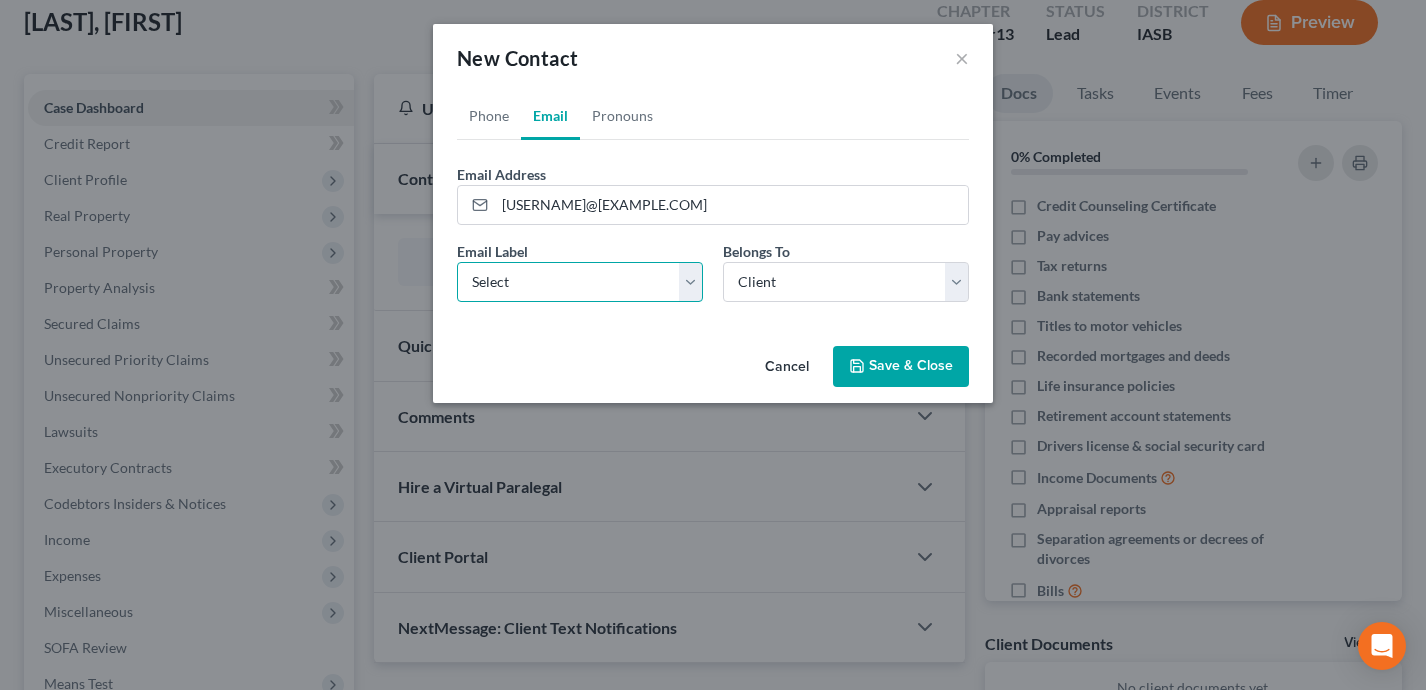 click on "Select Home Work Other" at bounding box center [580, 282] 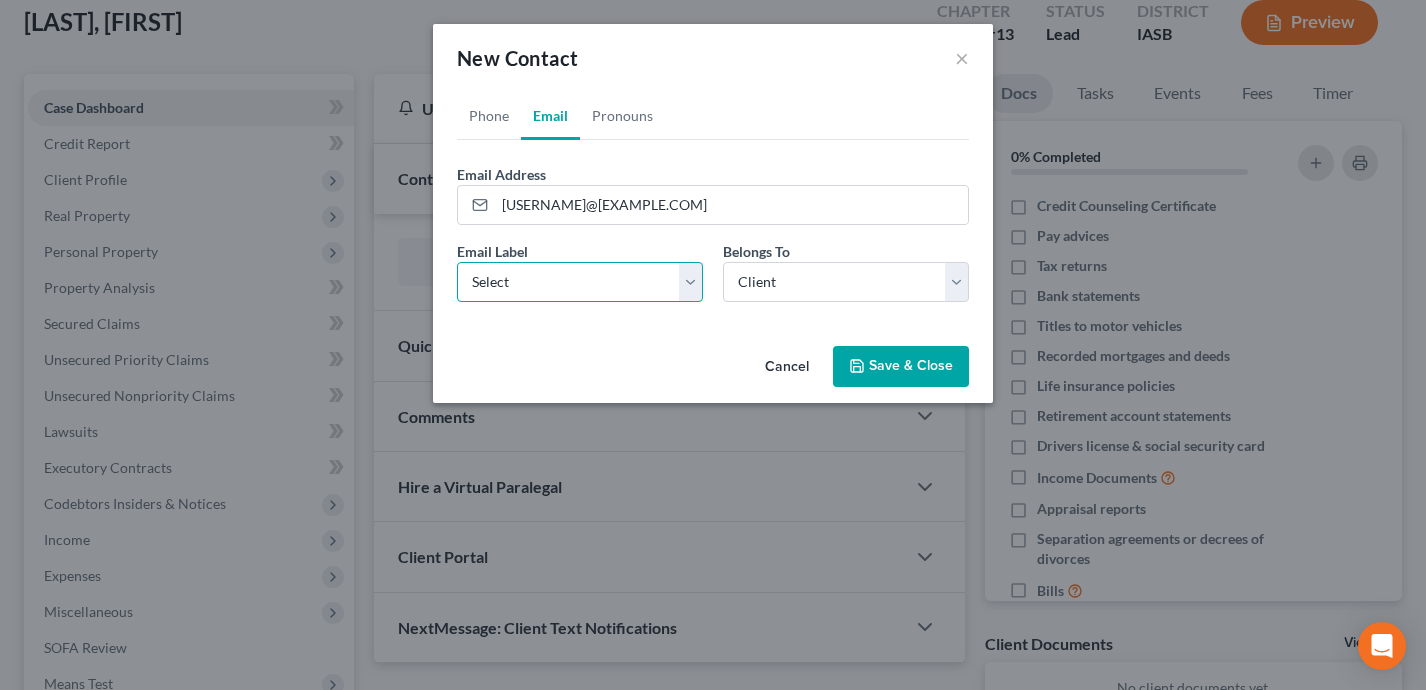 select on "0" 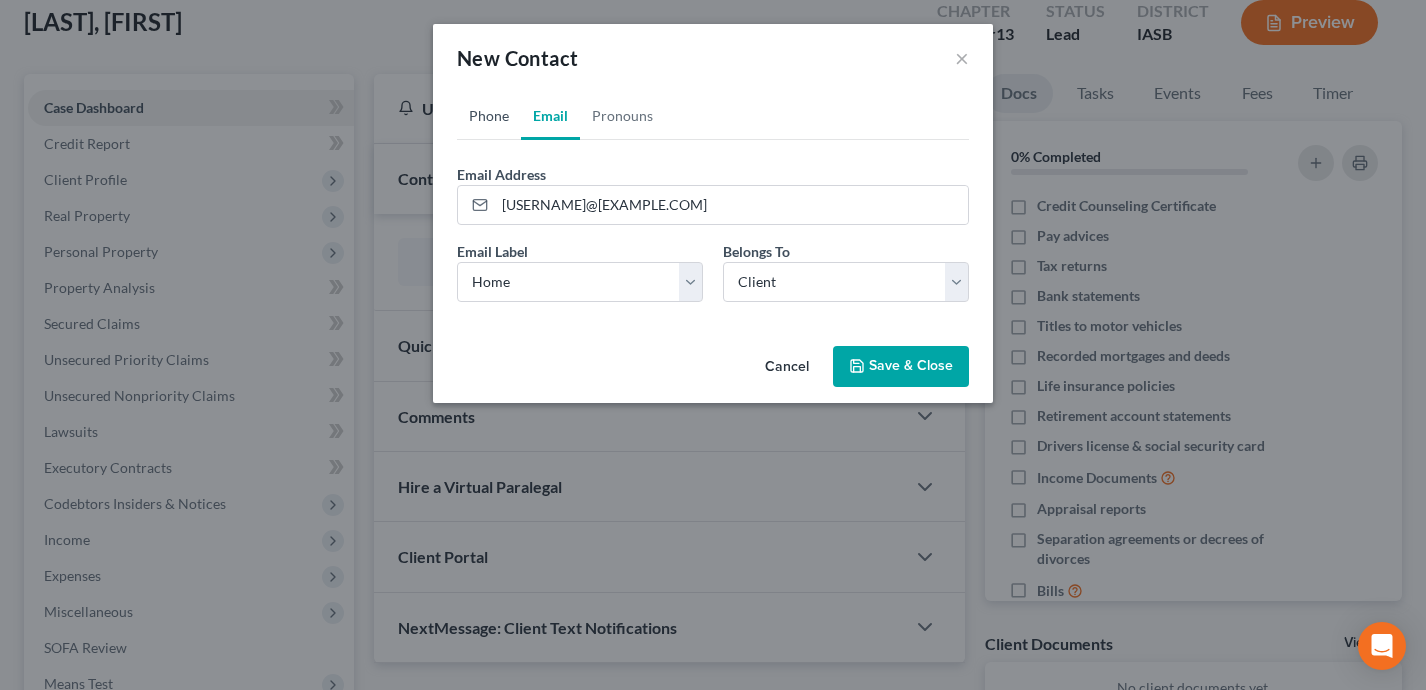 click on "Phone" at bounding box center [489, 116] 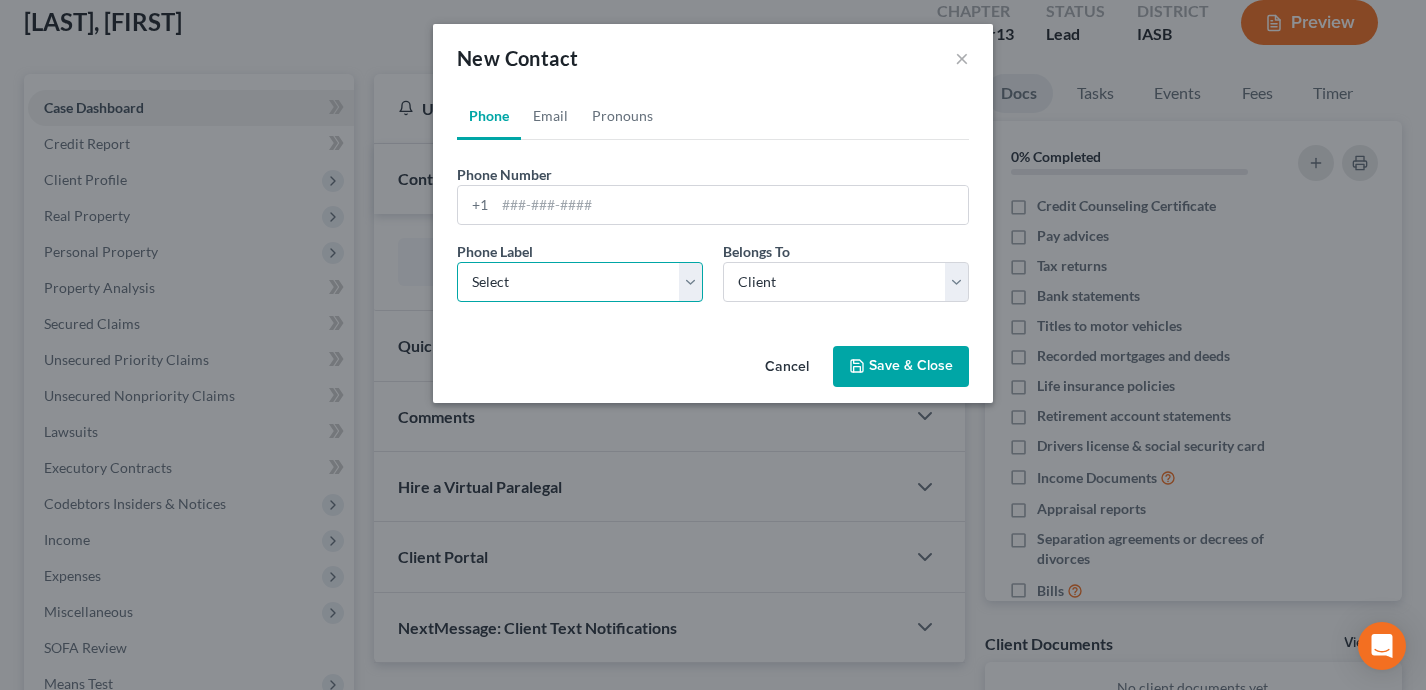 click on "Select Mobile Home Work Other" at bounding box center (580, 282) 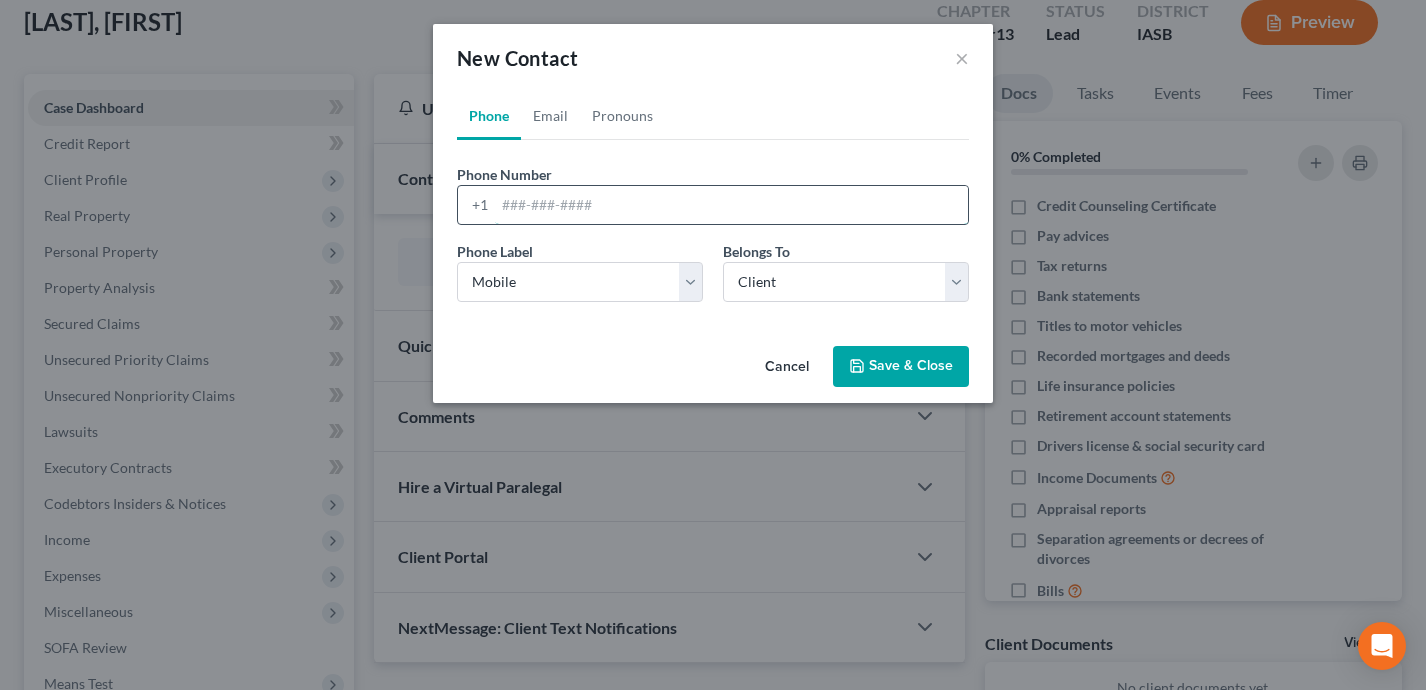 click at bounding box center [731, 205] 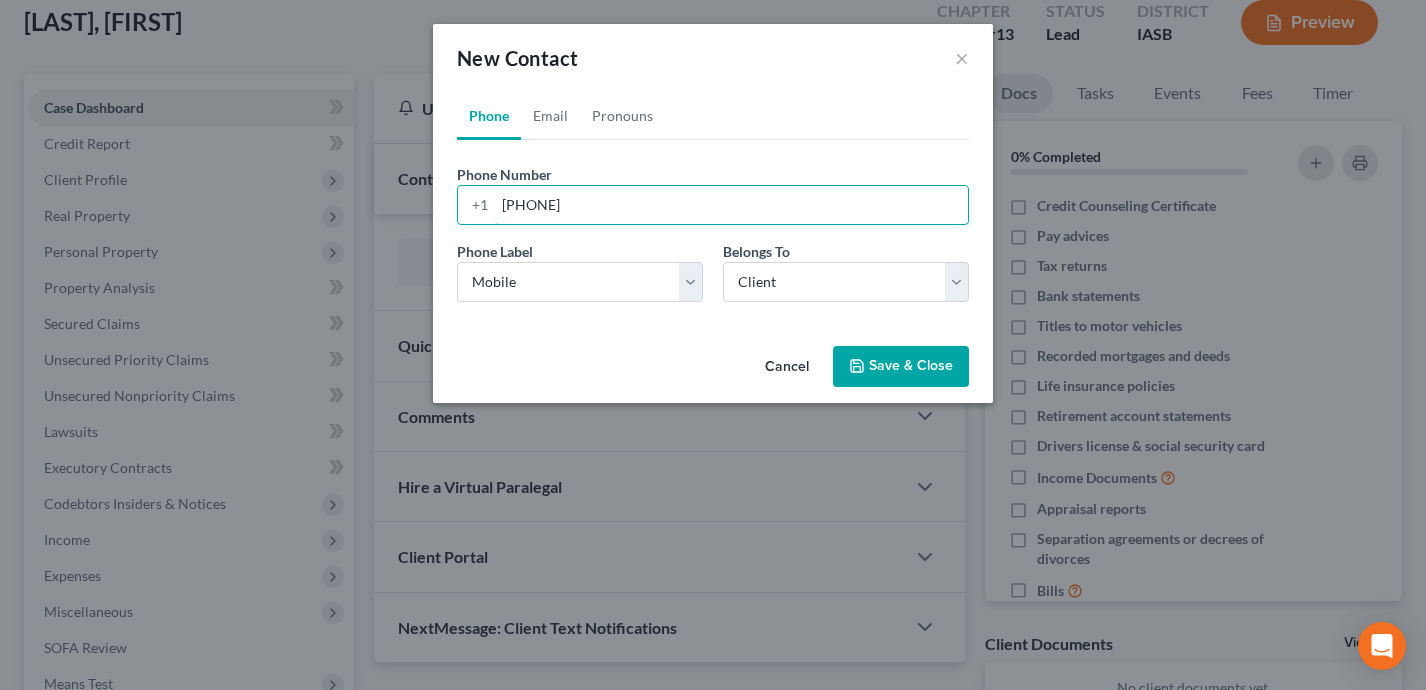 type on "[PHONE]" 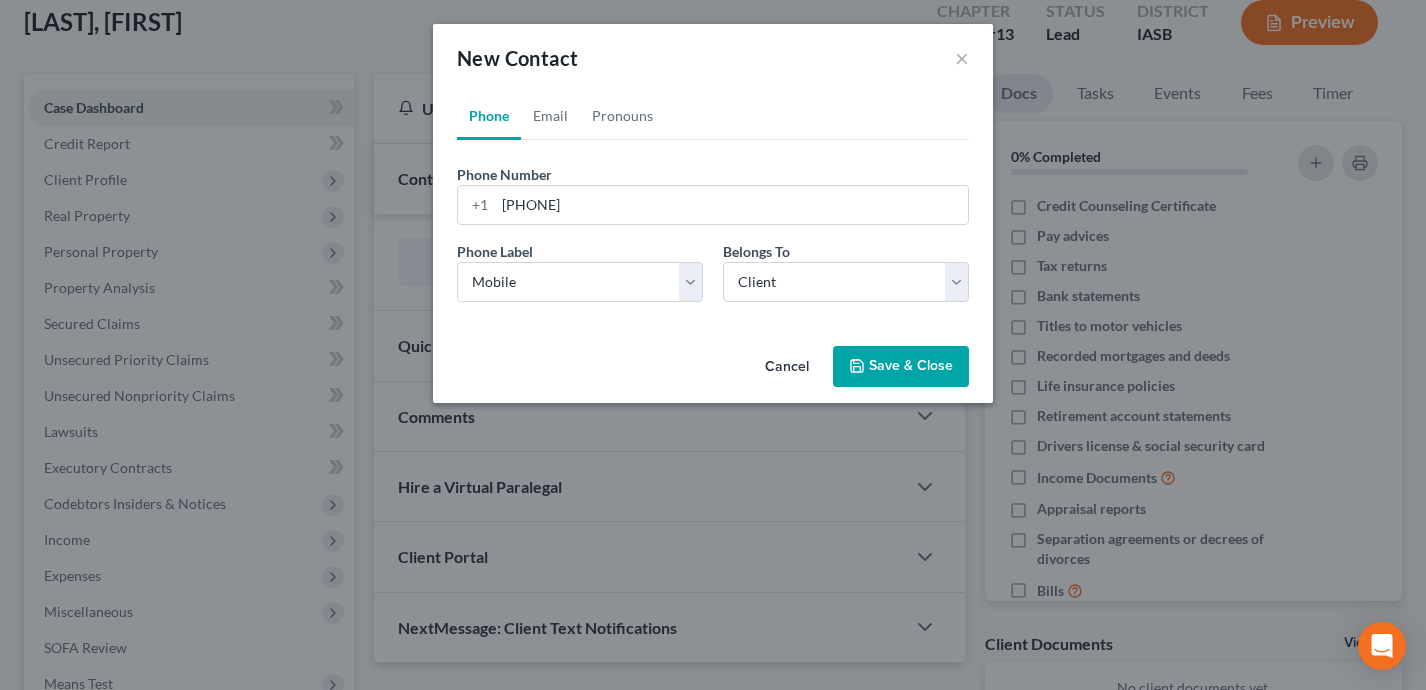 click on "Save & Close" at bounding box center [901, 367] 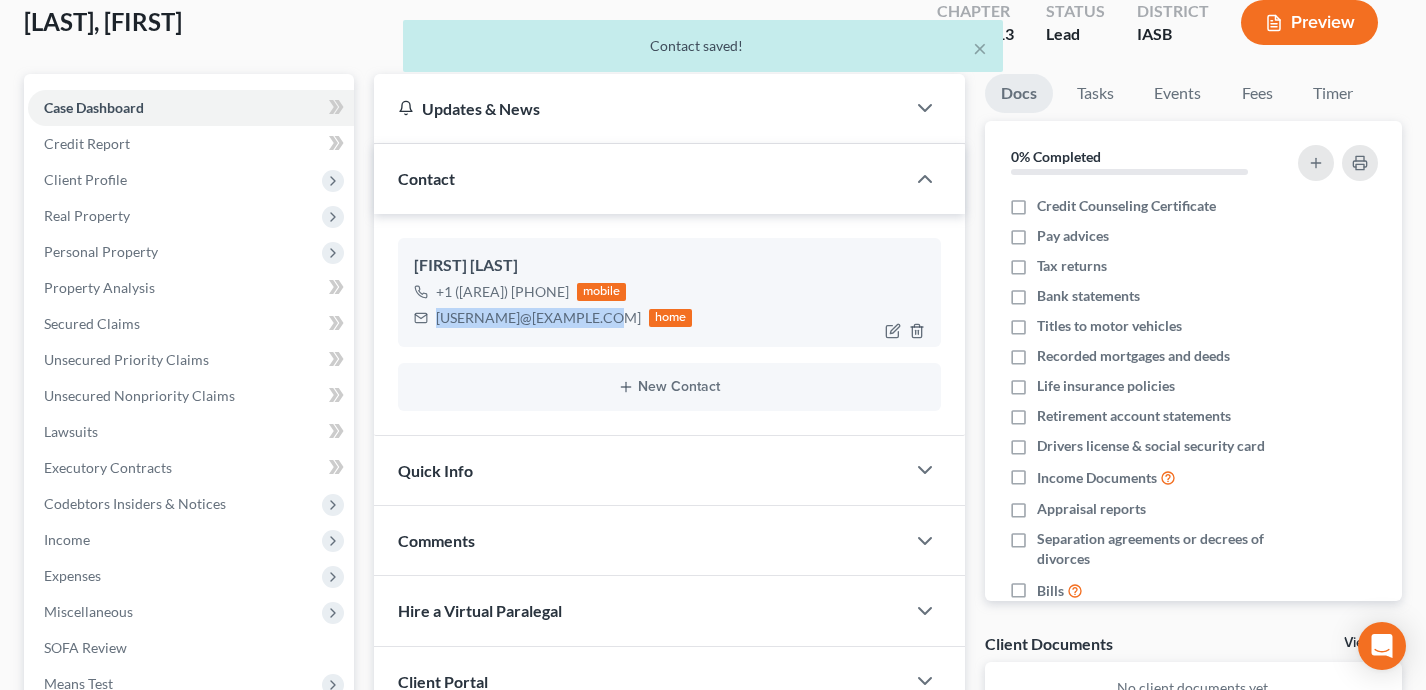 drag, startPoint x: 590, startPoint y: 318, endPoint x: 433, endPoint y: 314, distance: 157.05095 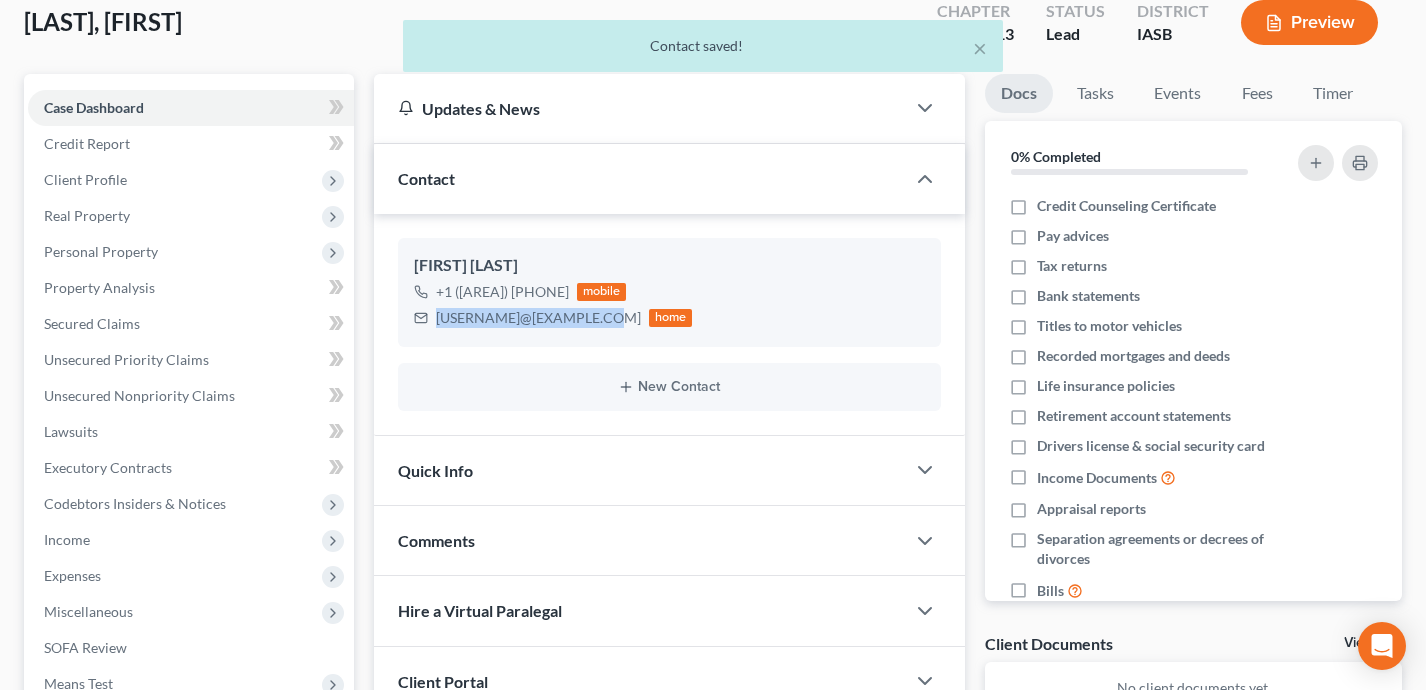 copy on "[USERNAME]@[EXAMPLE.COM]" 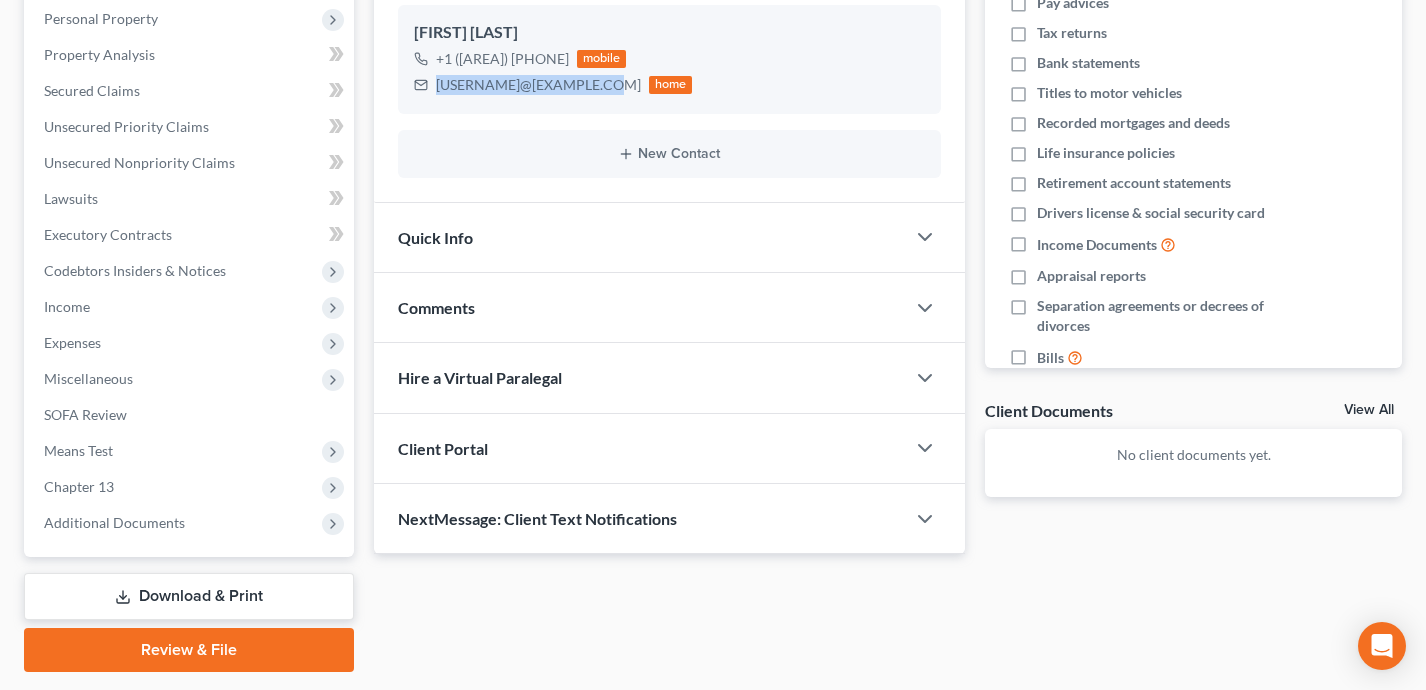scroll, scrollTop: 403, scrollLeft: 0, axis: vertical 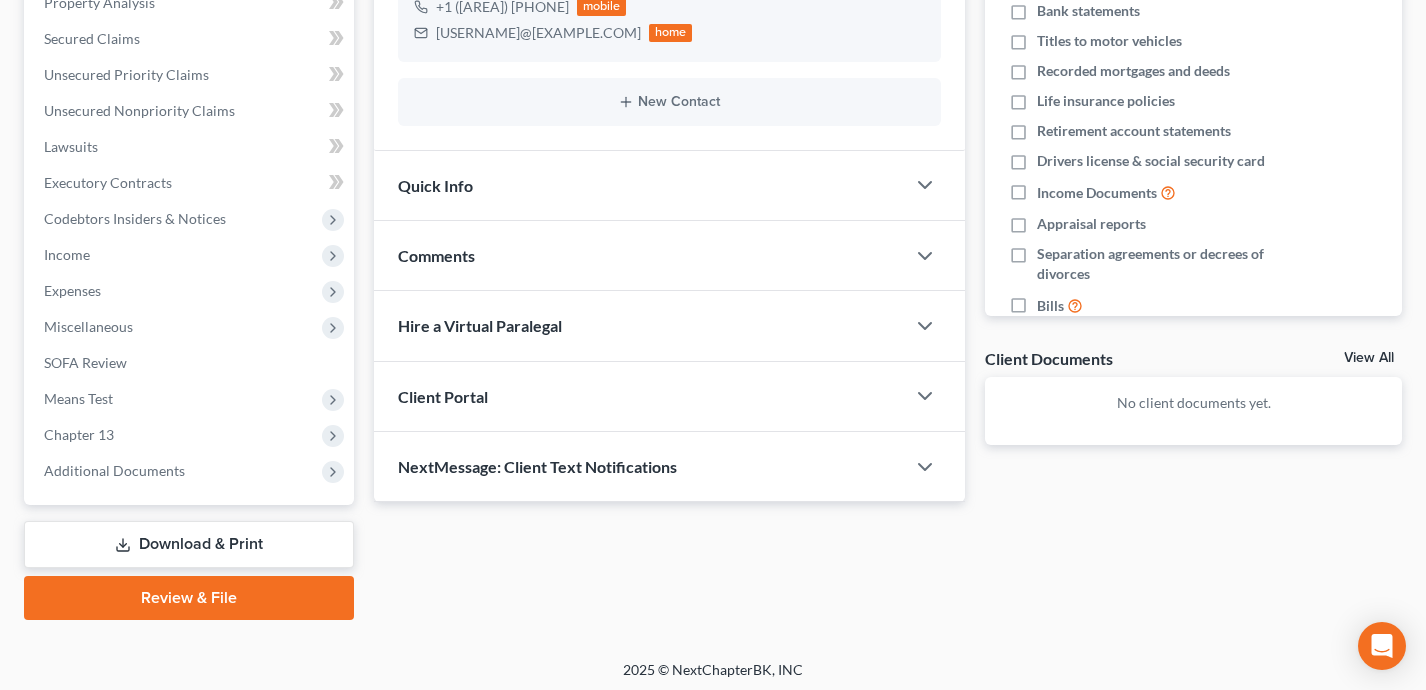 click on "Client Portal" at bounding box center (640, 396) 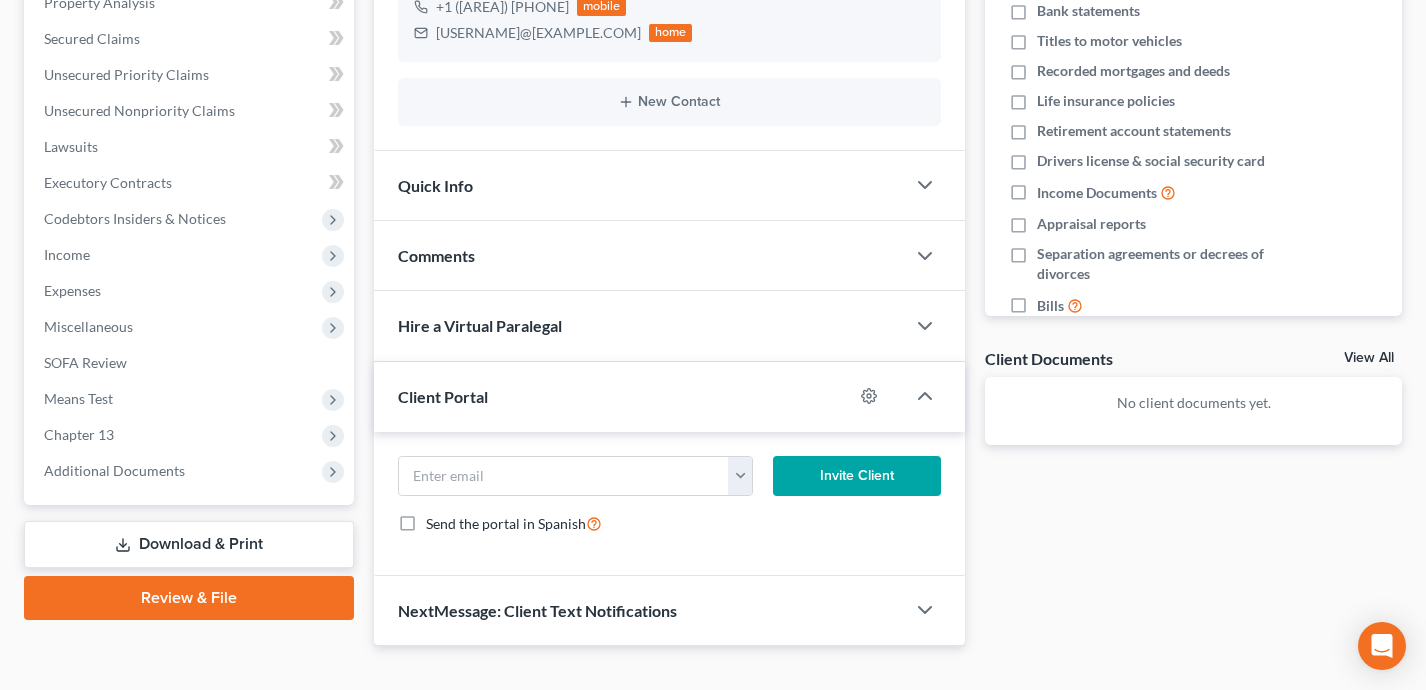 scroll, scrollTop: 404, scrollLeft: 0, axis: vertical 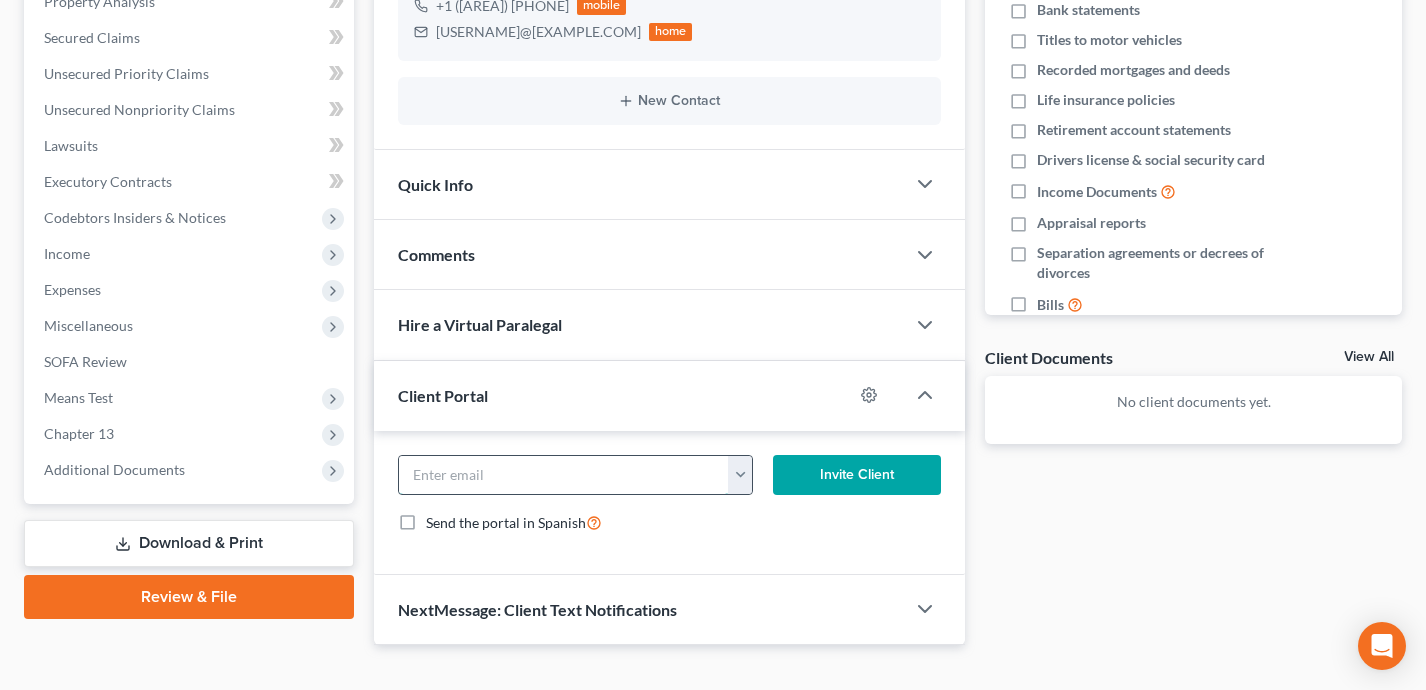click at bounding box center [564, 475] 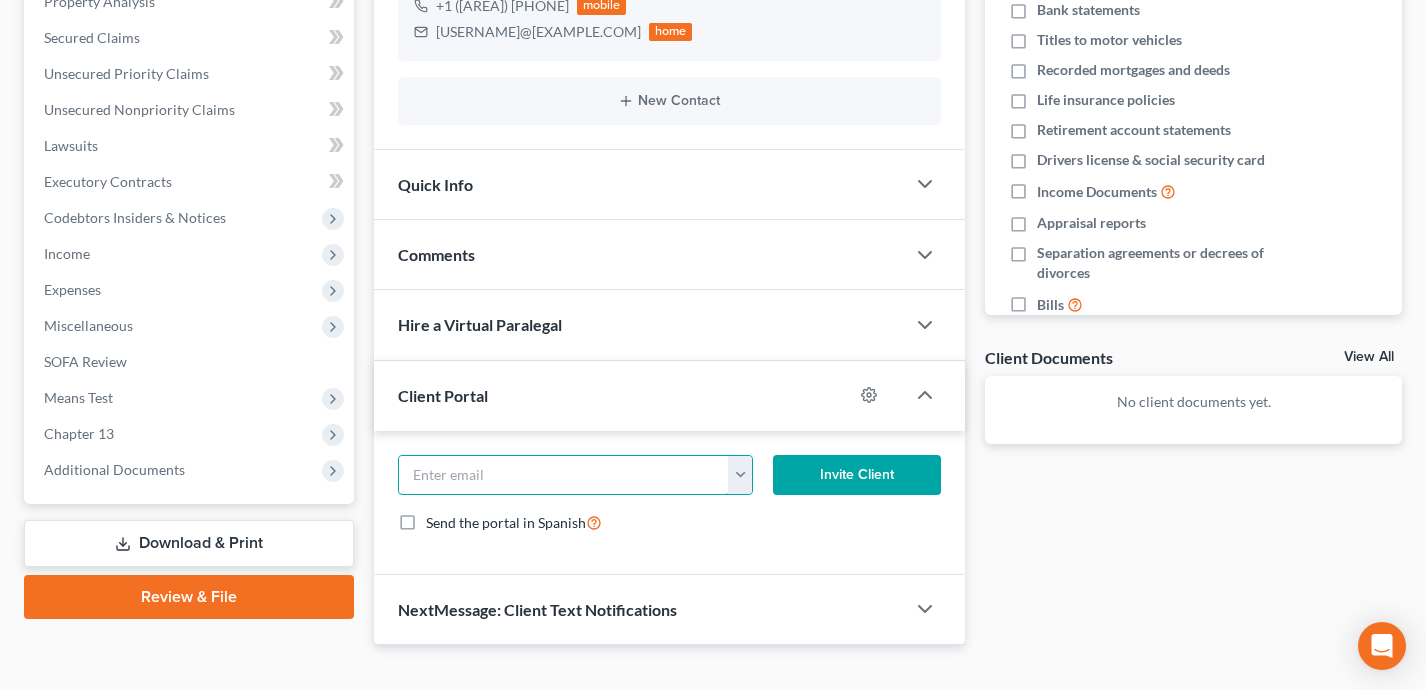 paste on "[USERNAME]@[EXAMPLE.COM]" 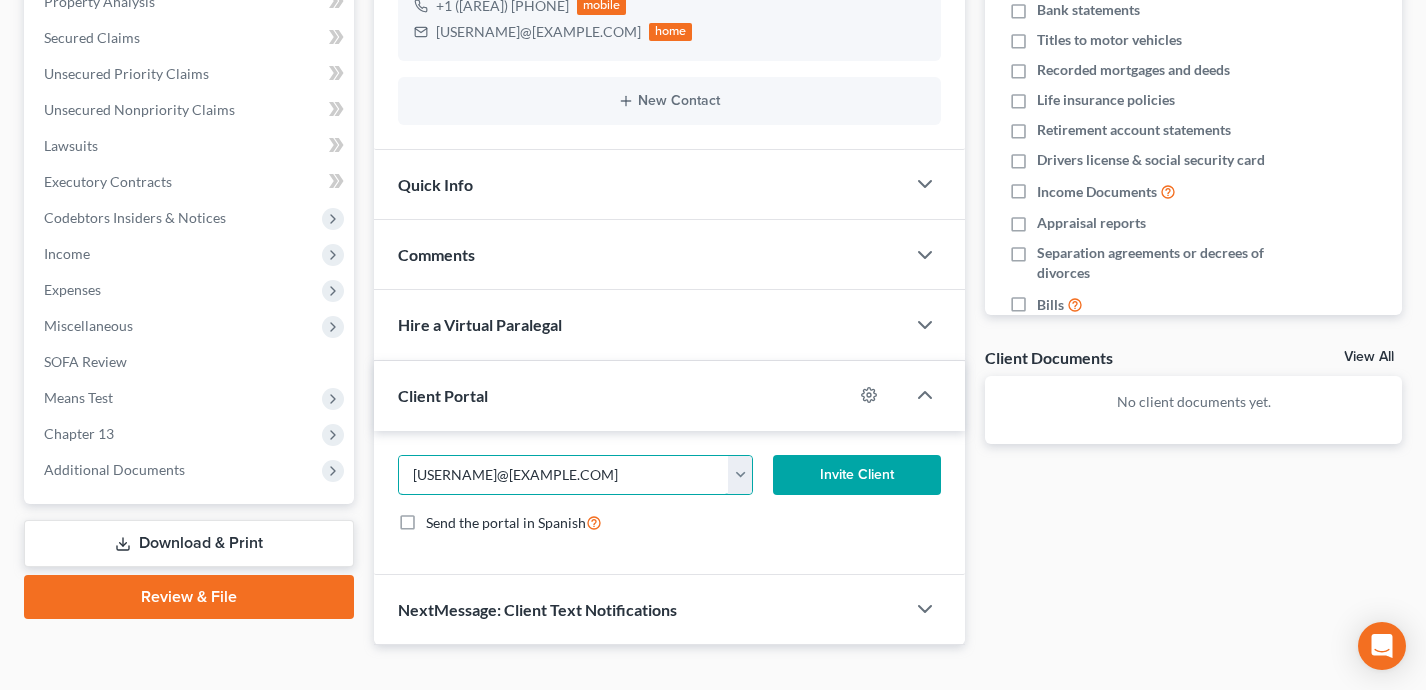type on "[USERNAME]@[EXAMPLE.COM]" 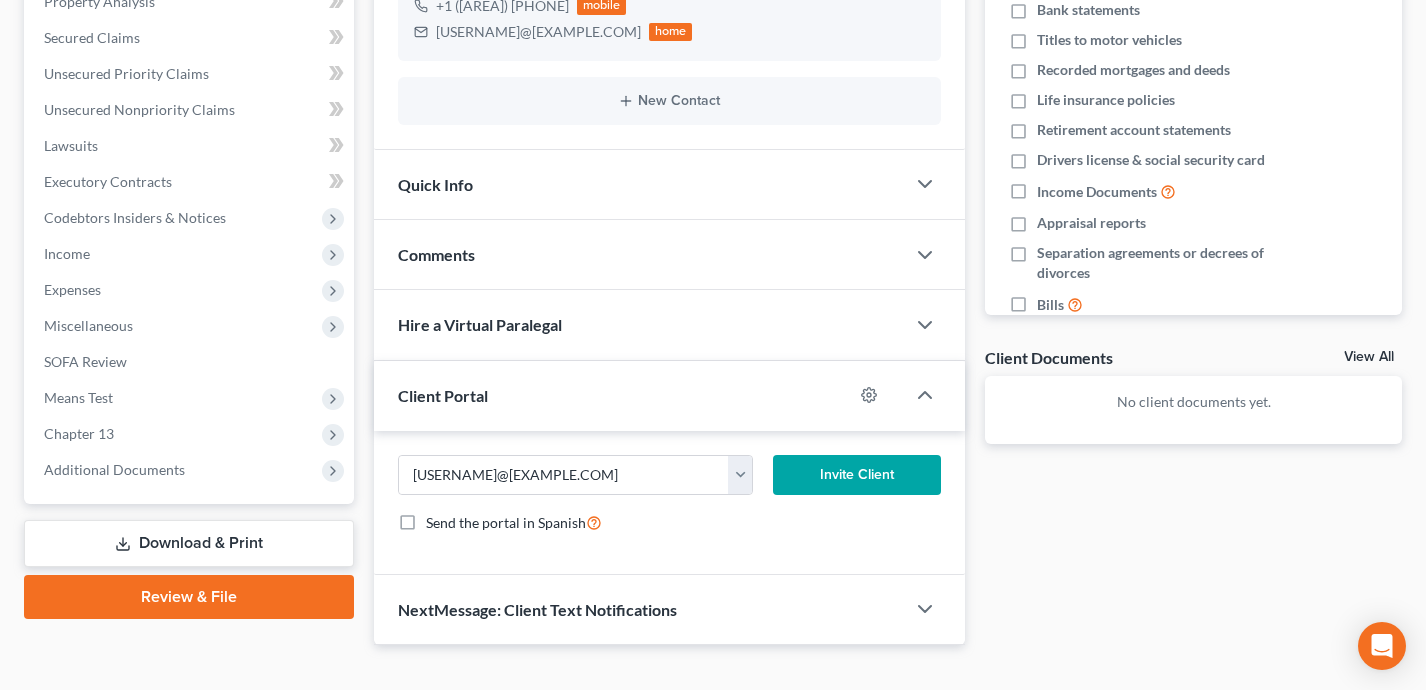 click on "Invite Client" at bounding box center [857, 475] 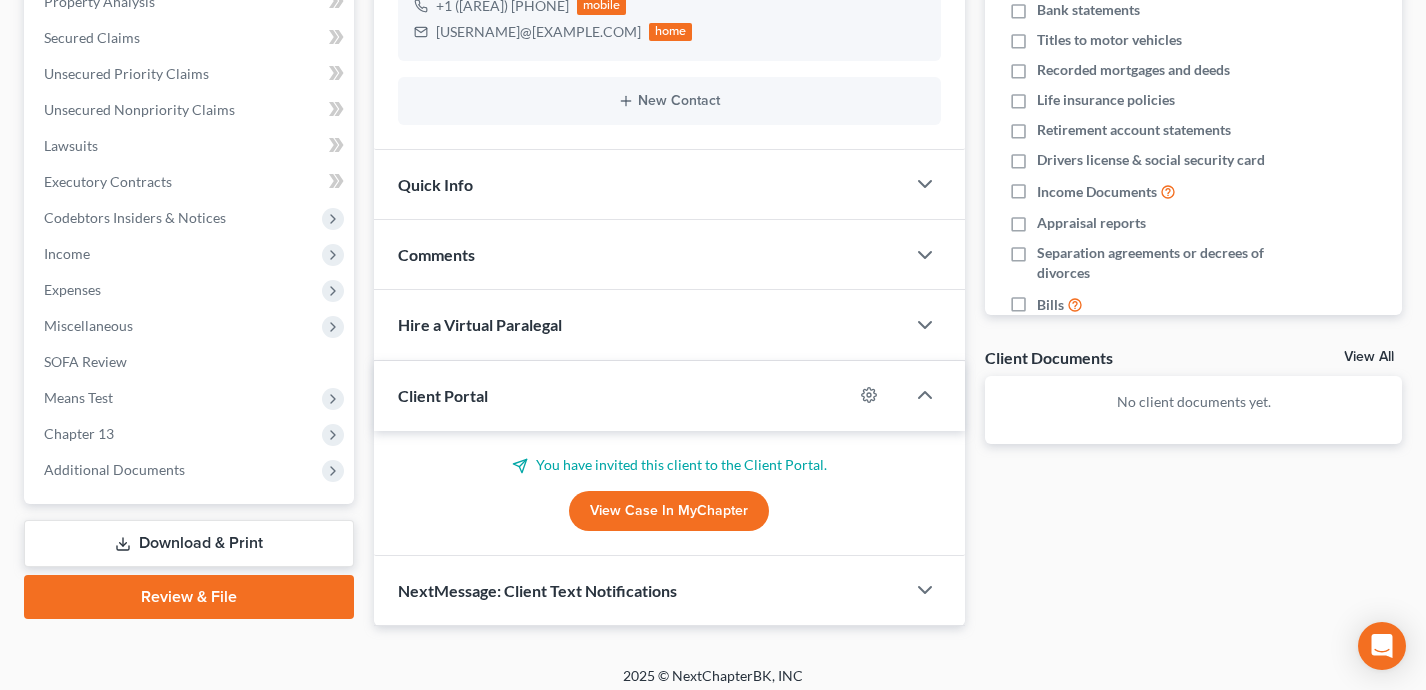 scroll, scrollTop: 415, scrollLeft: 0, axis: vertical 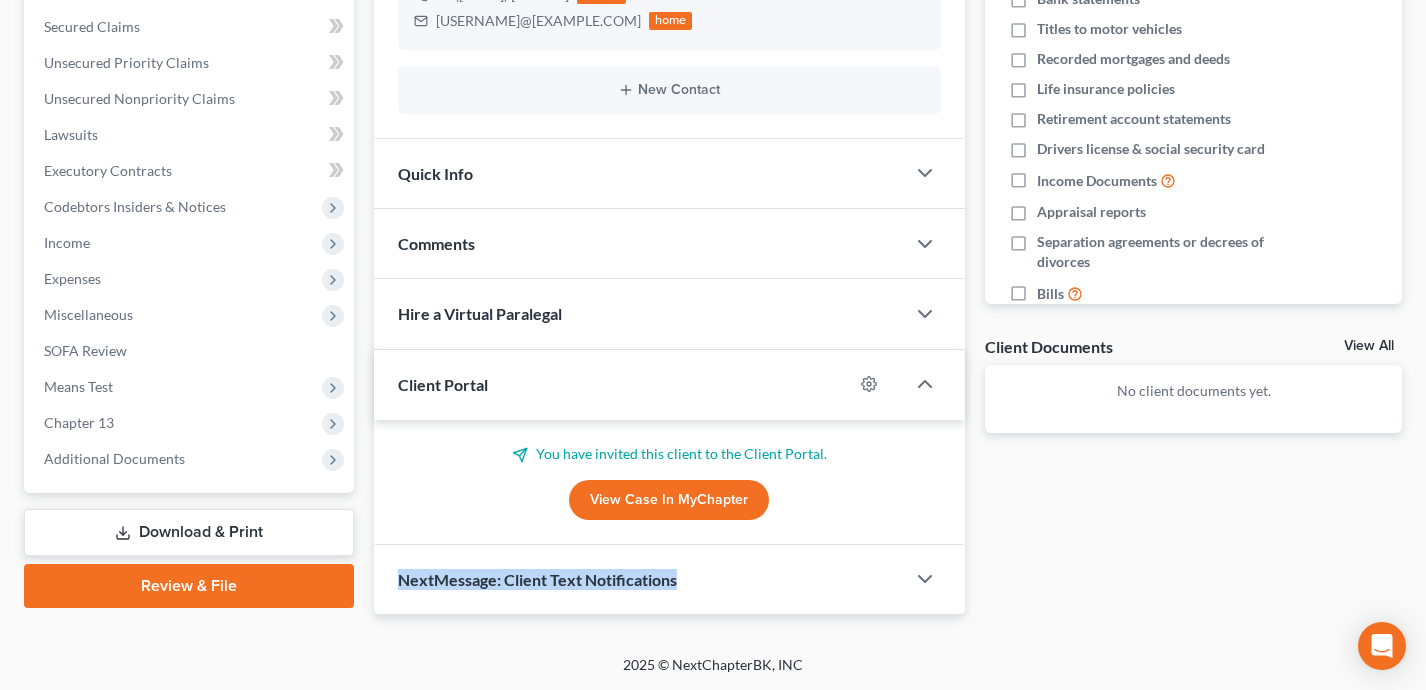 click on "NextMessage: Client Text Notifications" at bounding box center (640, 579) 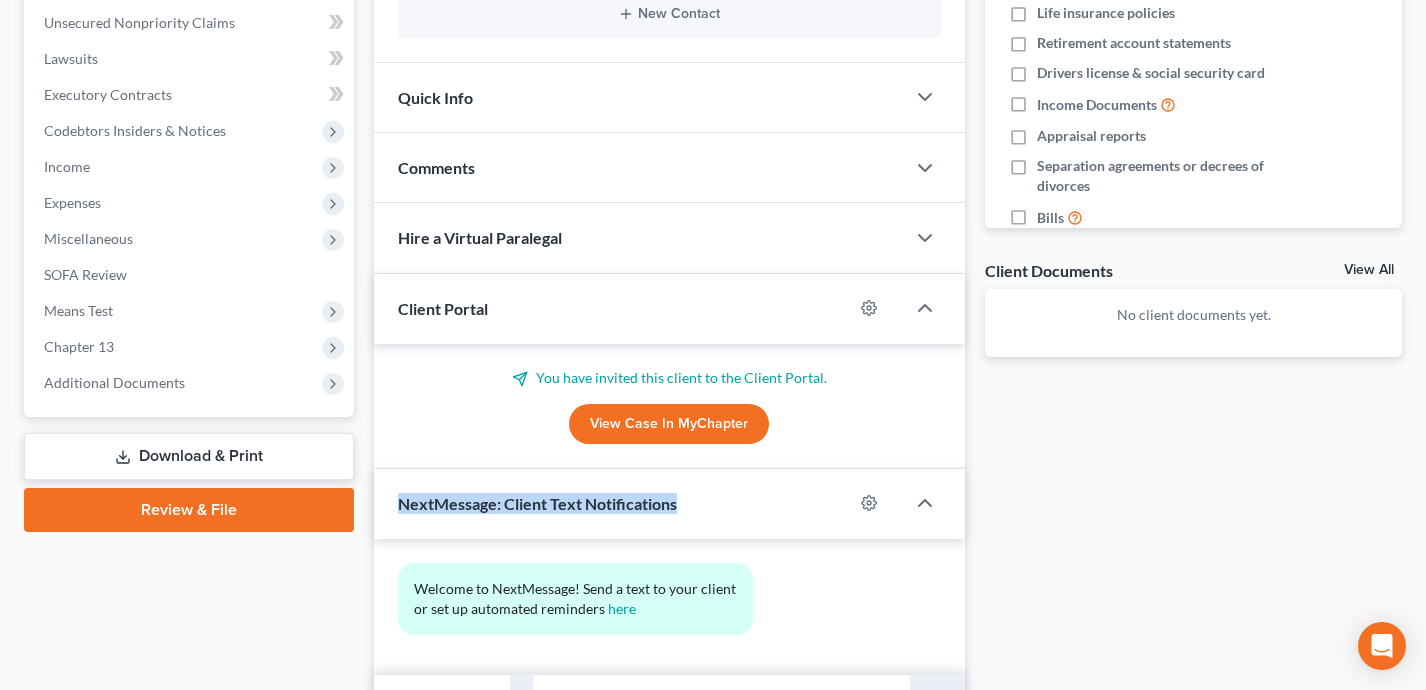 scroll, scrollTop: 599, scrollLeft: 0, axis: vertical 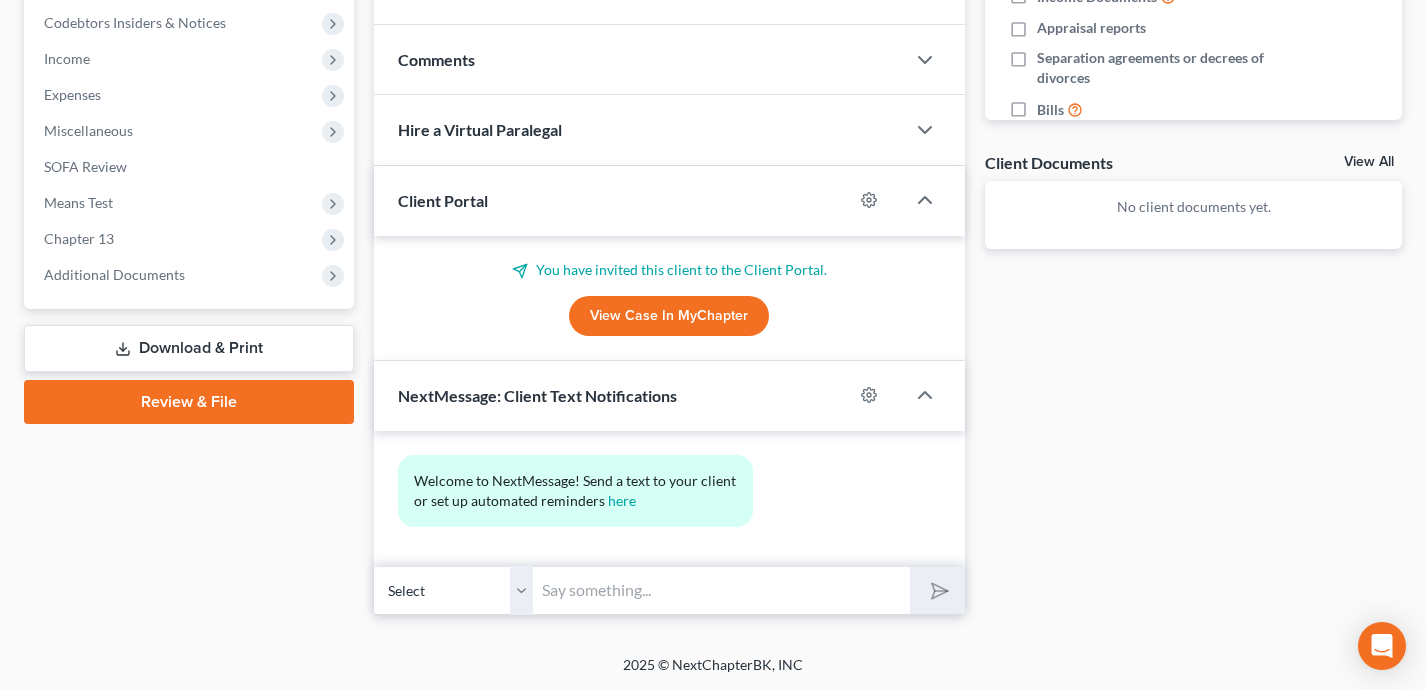 click at bounding box center (722, 590) 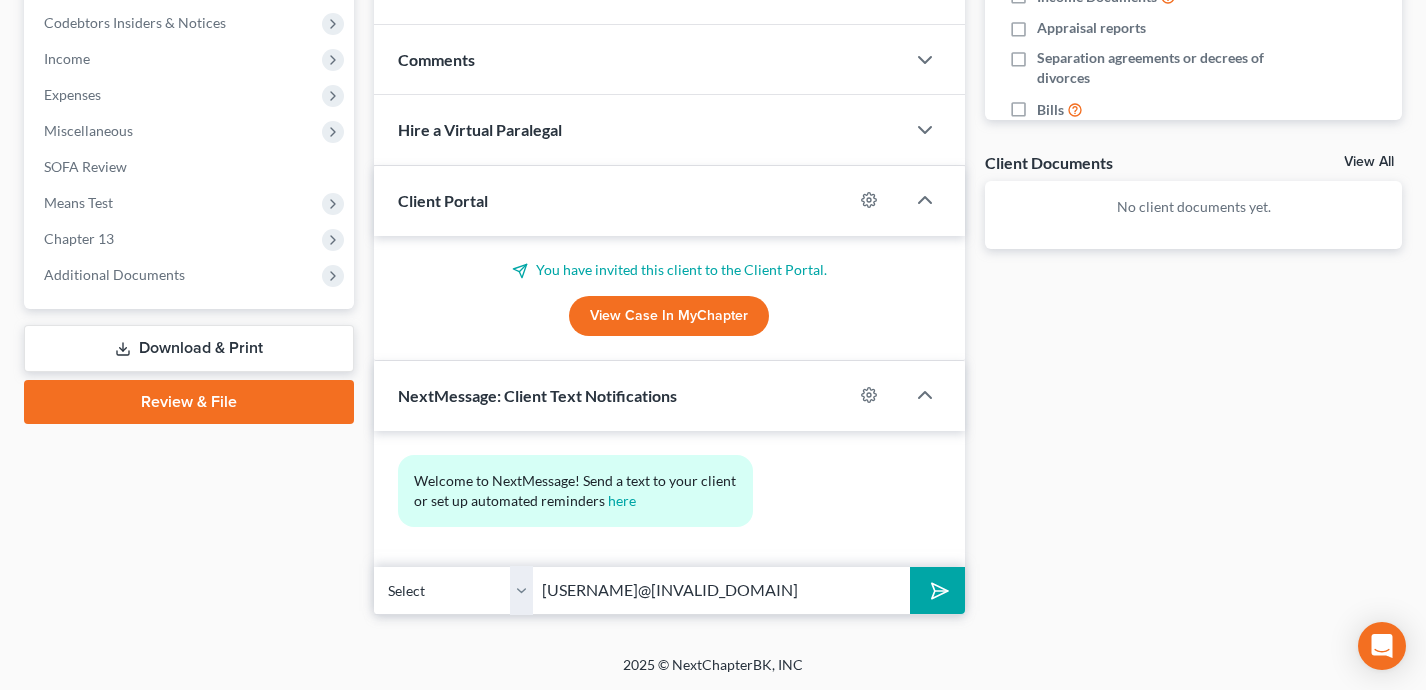 type on "[USERNAME]@[EXAMPLE.COM]" 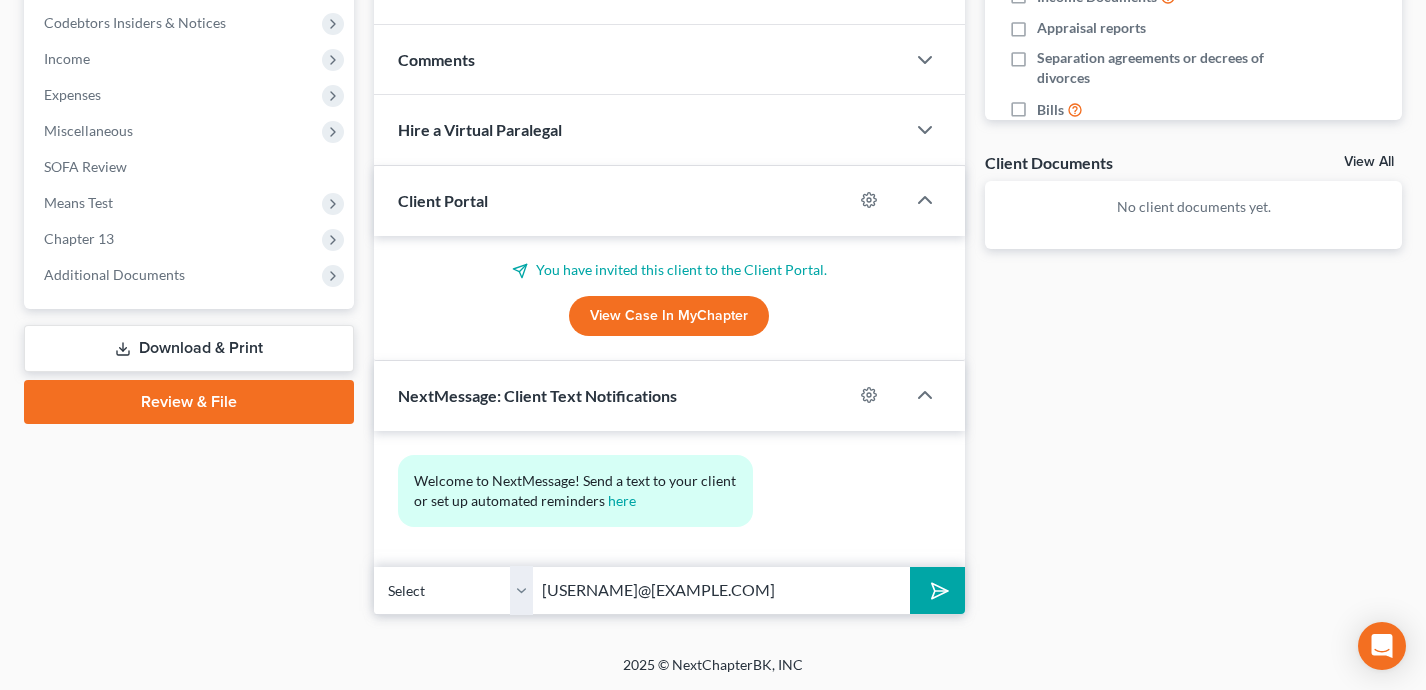click at bounding box center (936, 591) 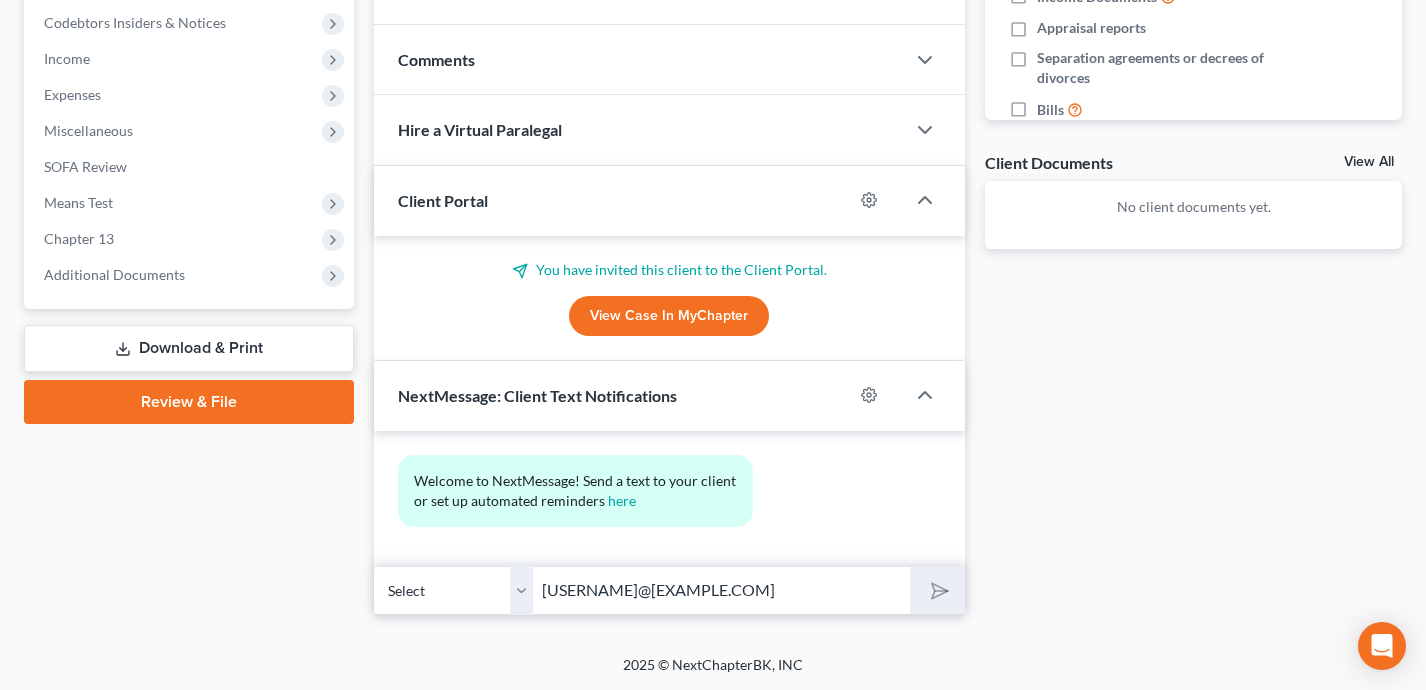 type 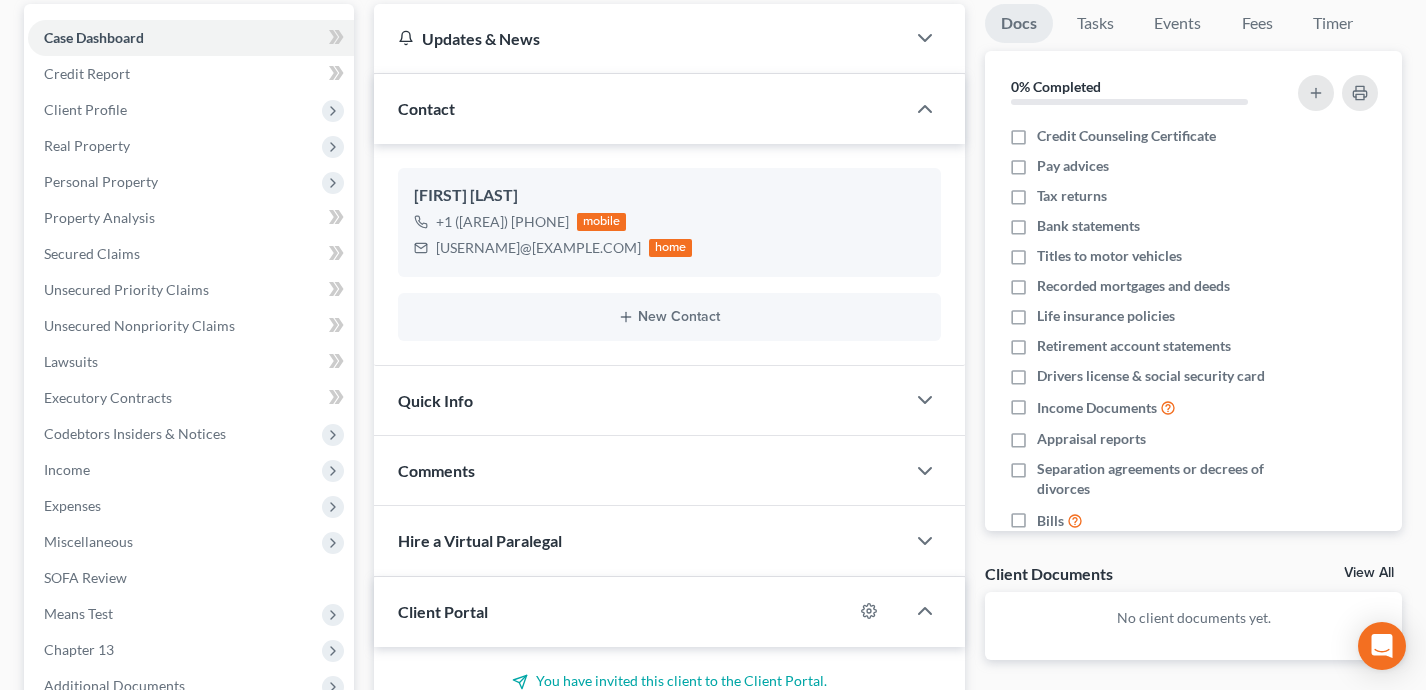 scroll, scrollTop: 195, scrollLeft: 0, axis: vertical 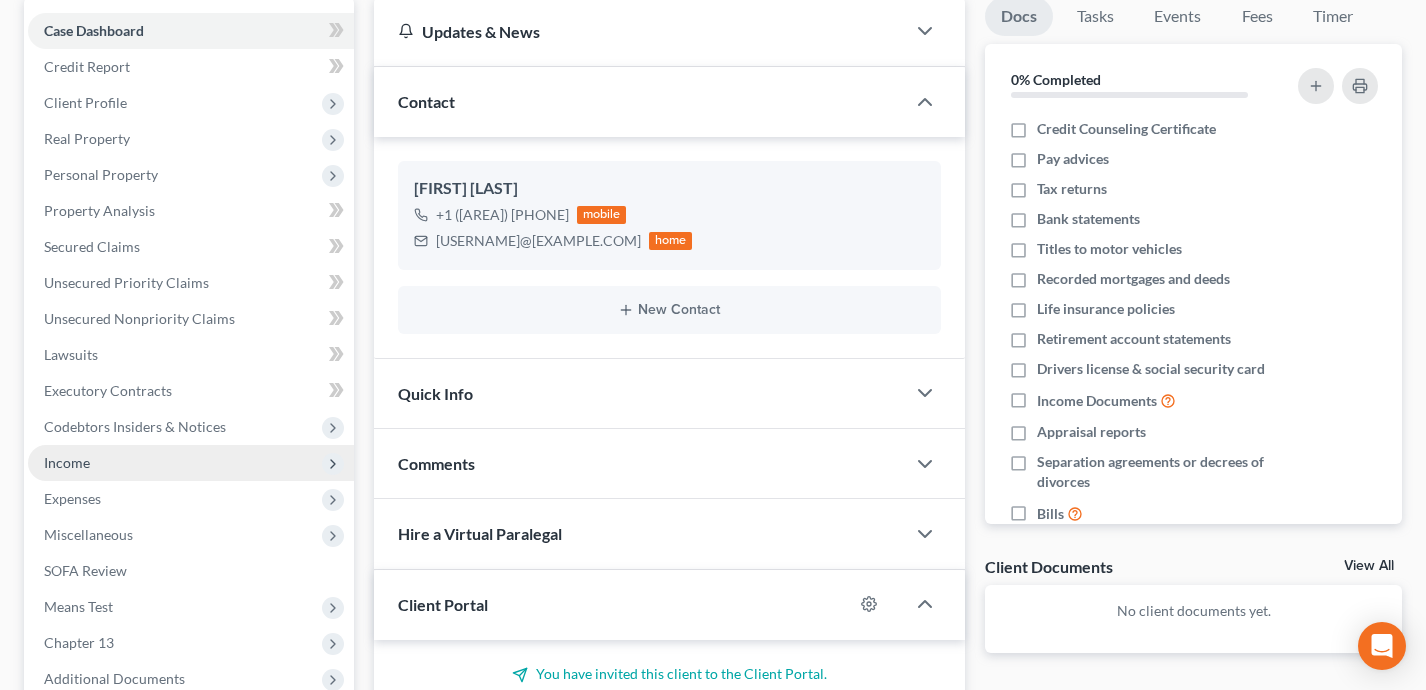 click on "Income" at bounding box center (191, 463) 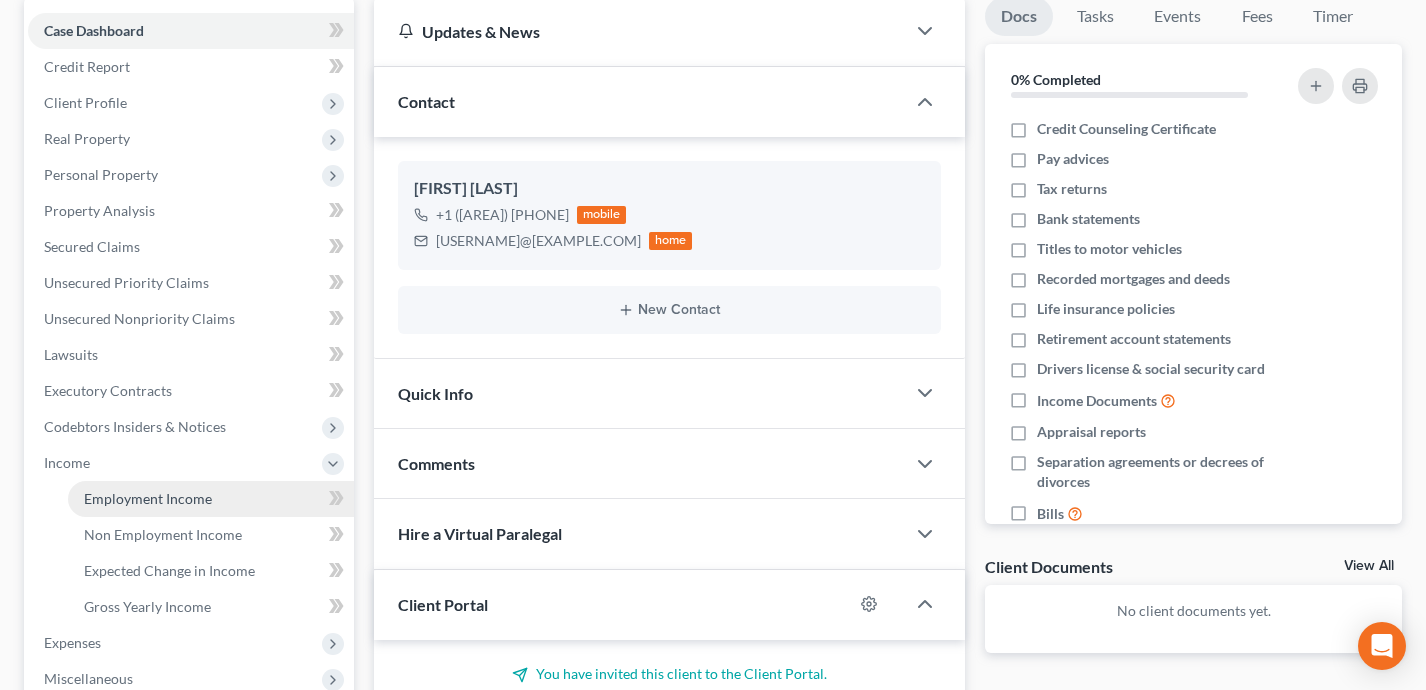 click on "Employment Income" at bounding box center (148, 498) 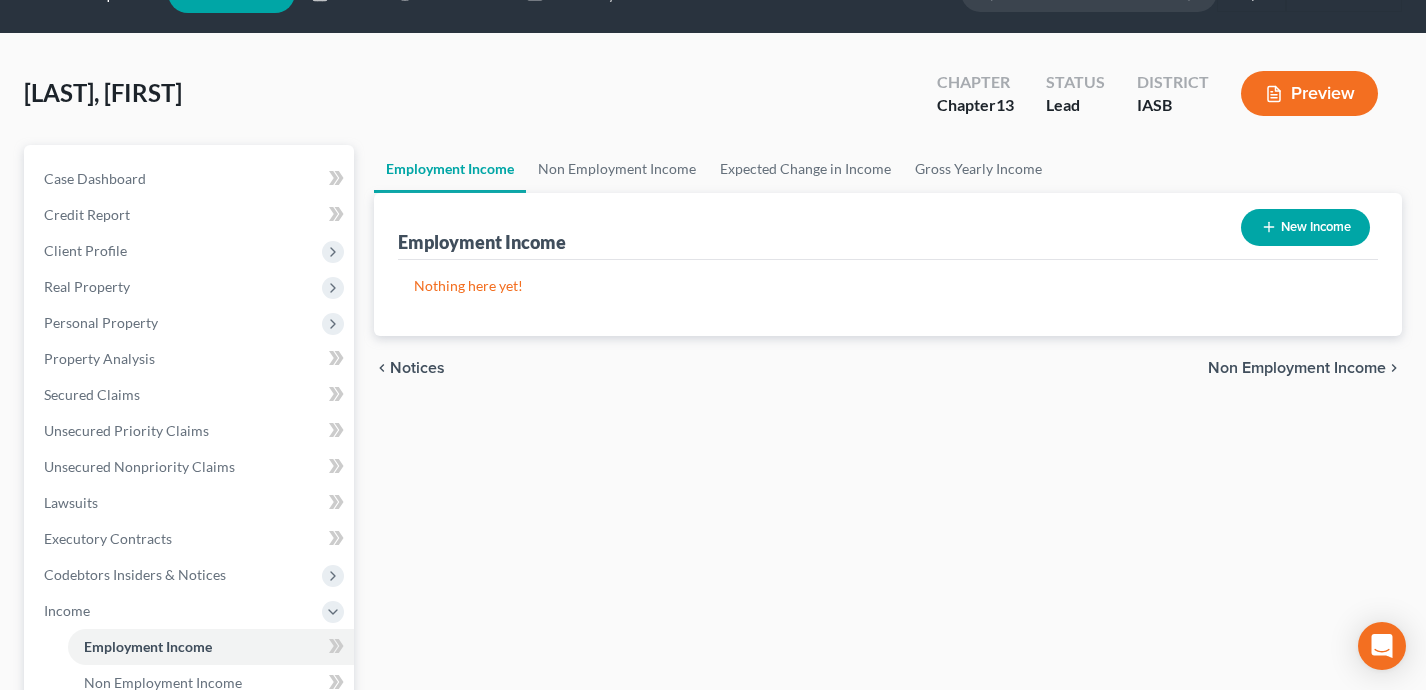 scroll, scrollTop: 0, scrollLeft: 0, axis: both 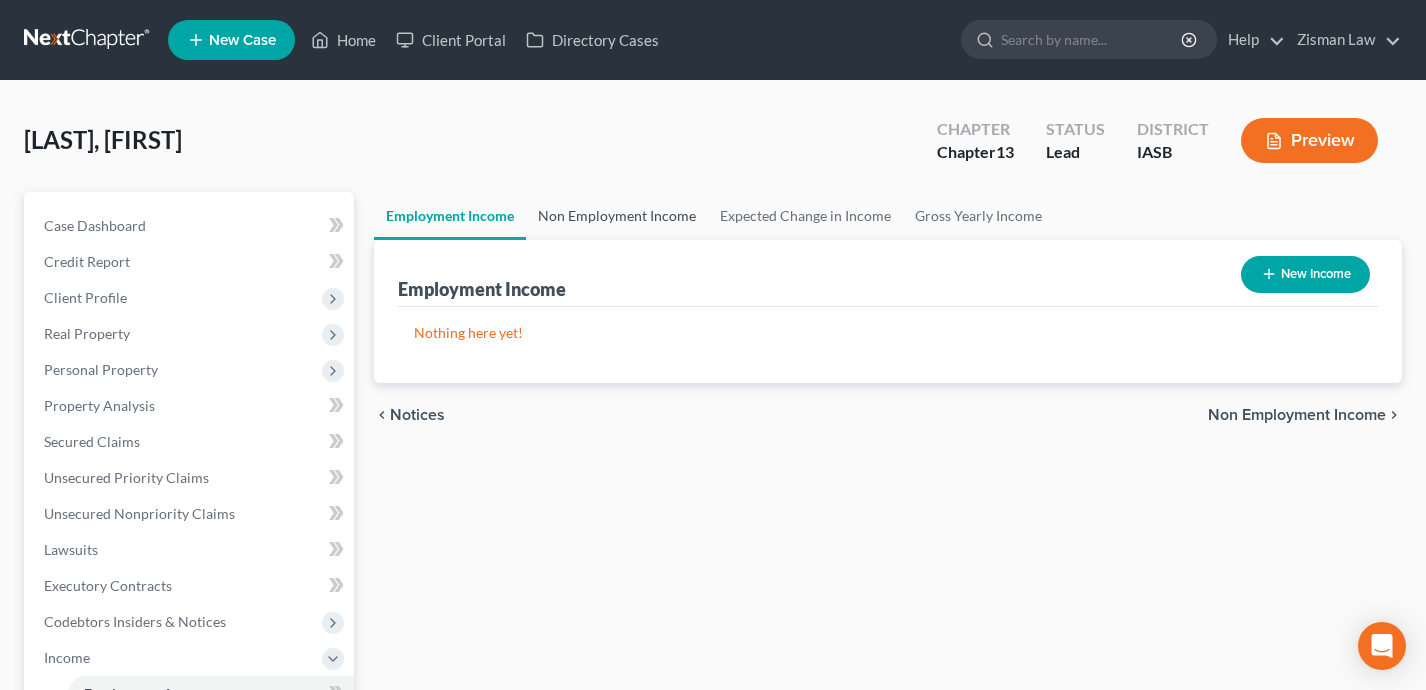 click on "Non Employment Income" at bounding box center (617, 216) 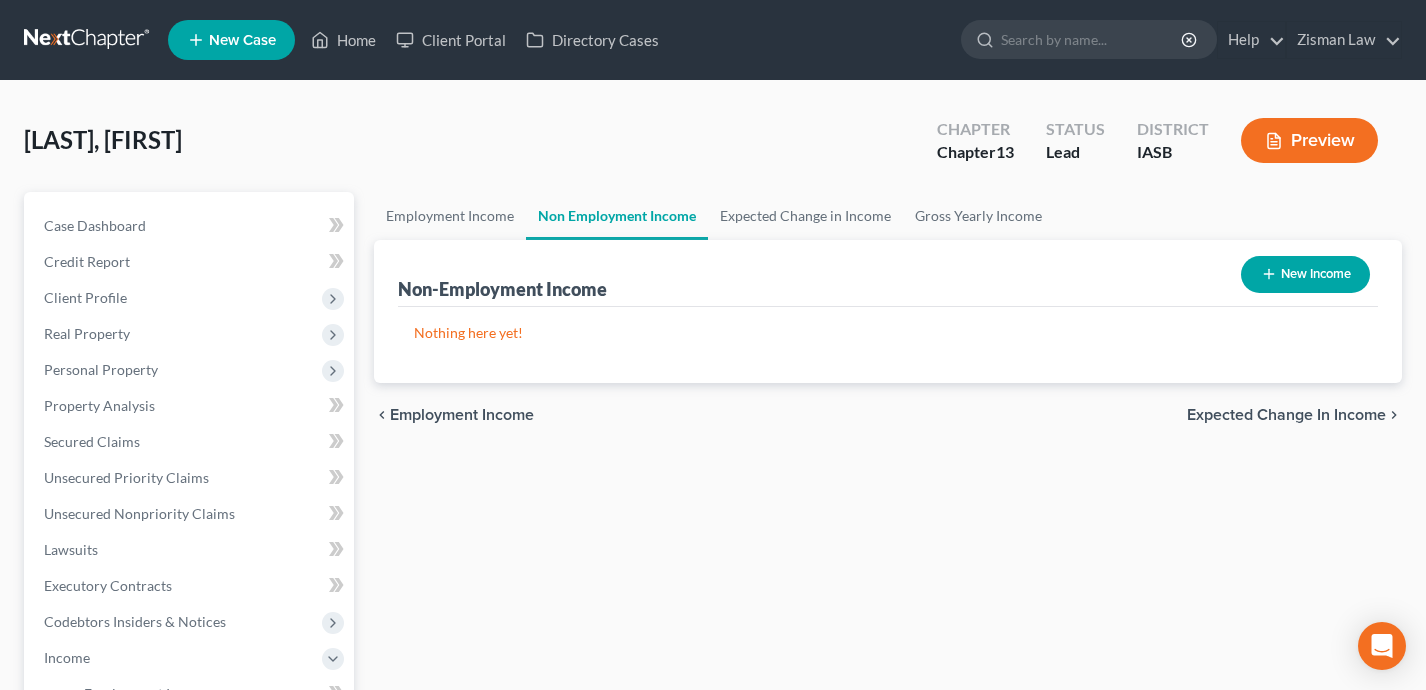 click on "New Income" at bounding box center [1305, 274] 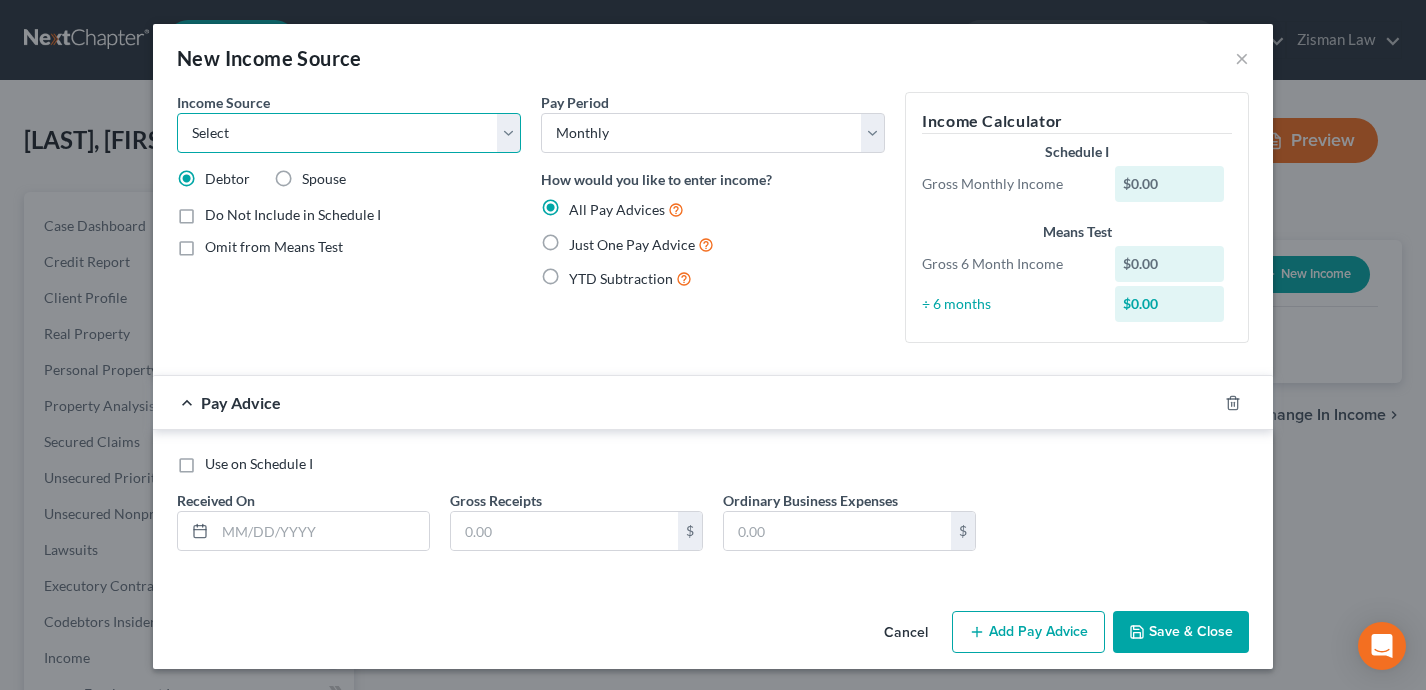 click on "Select Unemployment Disability (from employer) Pension Retirement Social Security / Social Security Disability Other Government Assistance Interests, Dividends or Royalties Child / Family Support Contributions to Household Property / Rental Business, Professional or Farm Alimony / Maintenance Payments Military Disability Benefits Other Monthly Income" at bounding box center [349, 133] 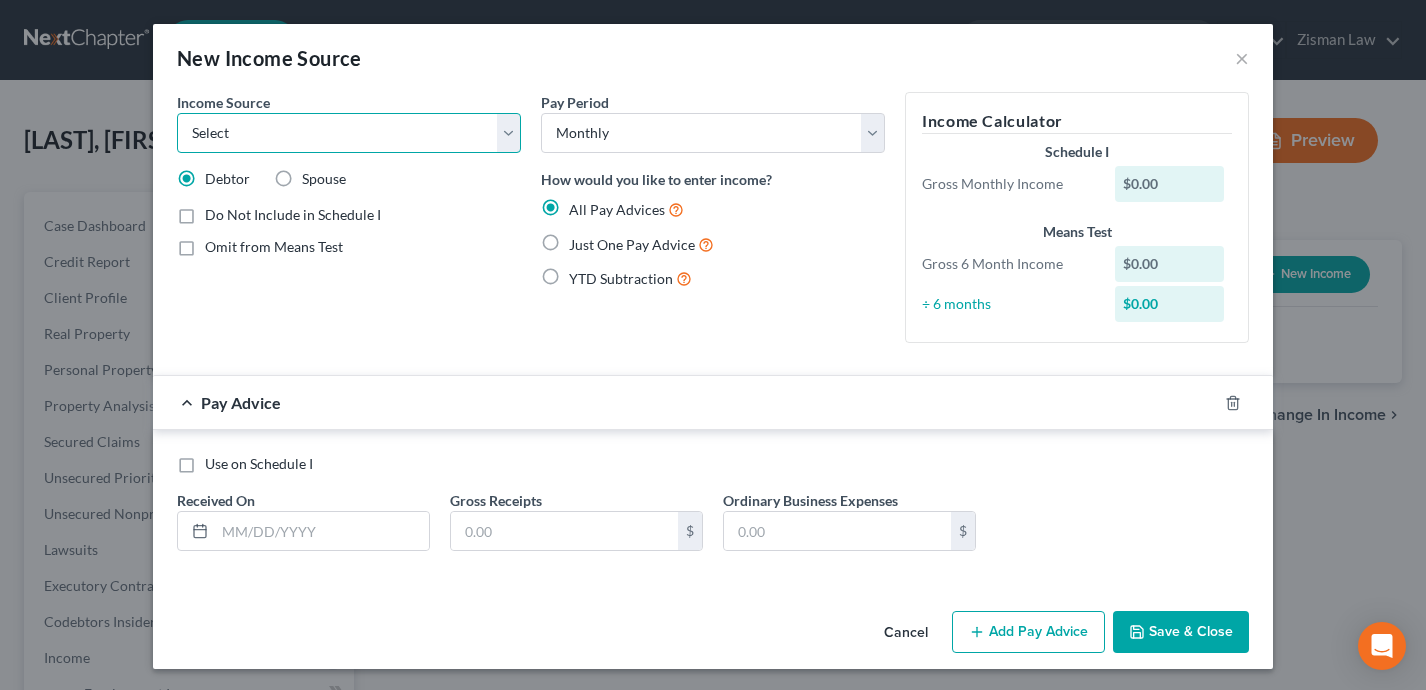 select on "8" 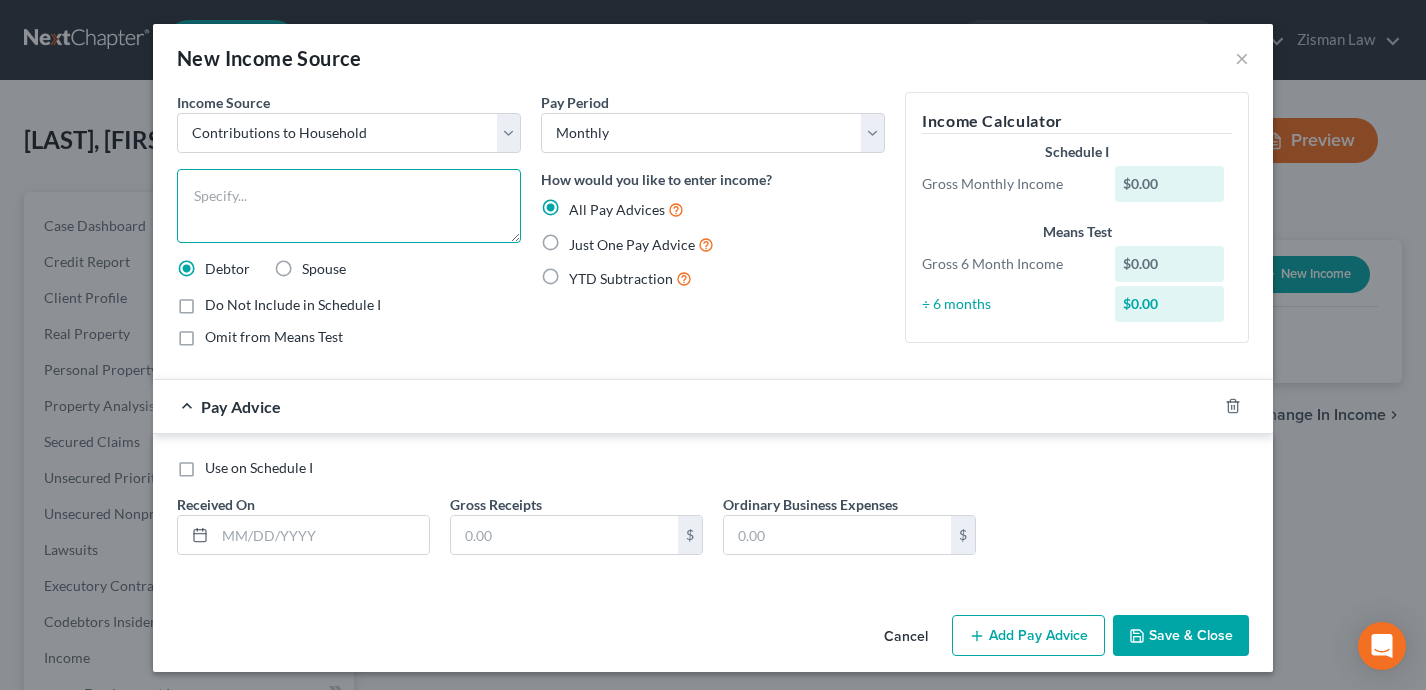 click at bounding box center (349, 206) 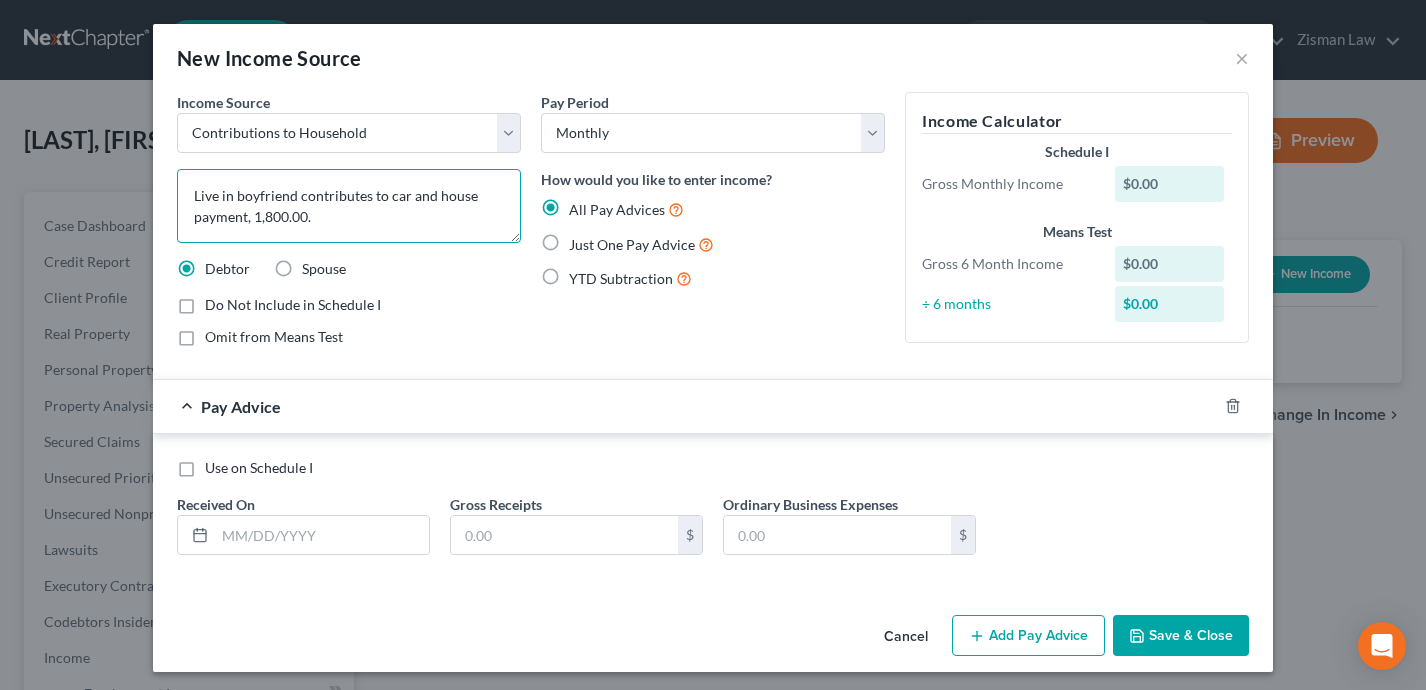 type on "Live in boyfriend contributes to car and house payment, 1,800.00." 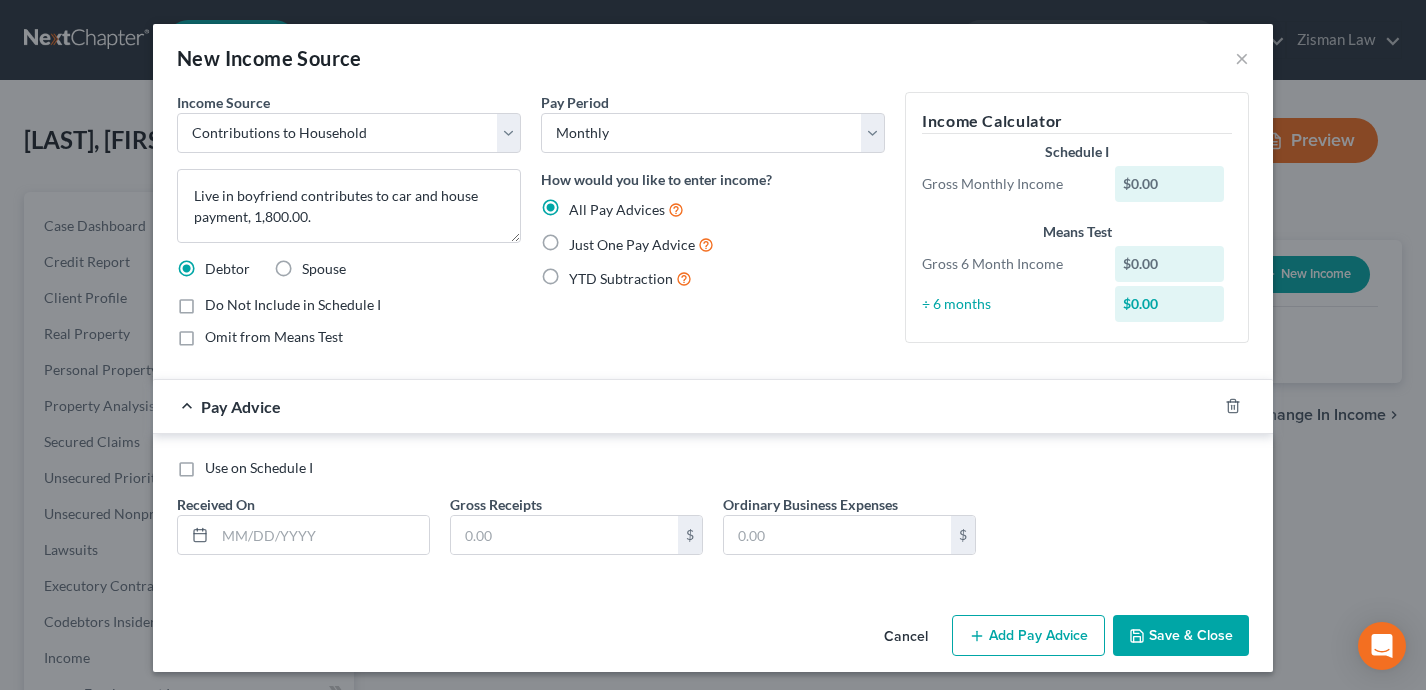 click on "Just One Pay Advice" at bounding box center (641, 244) 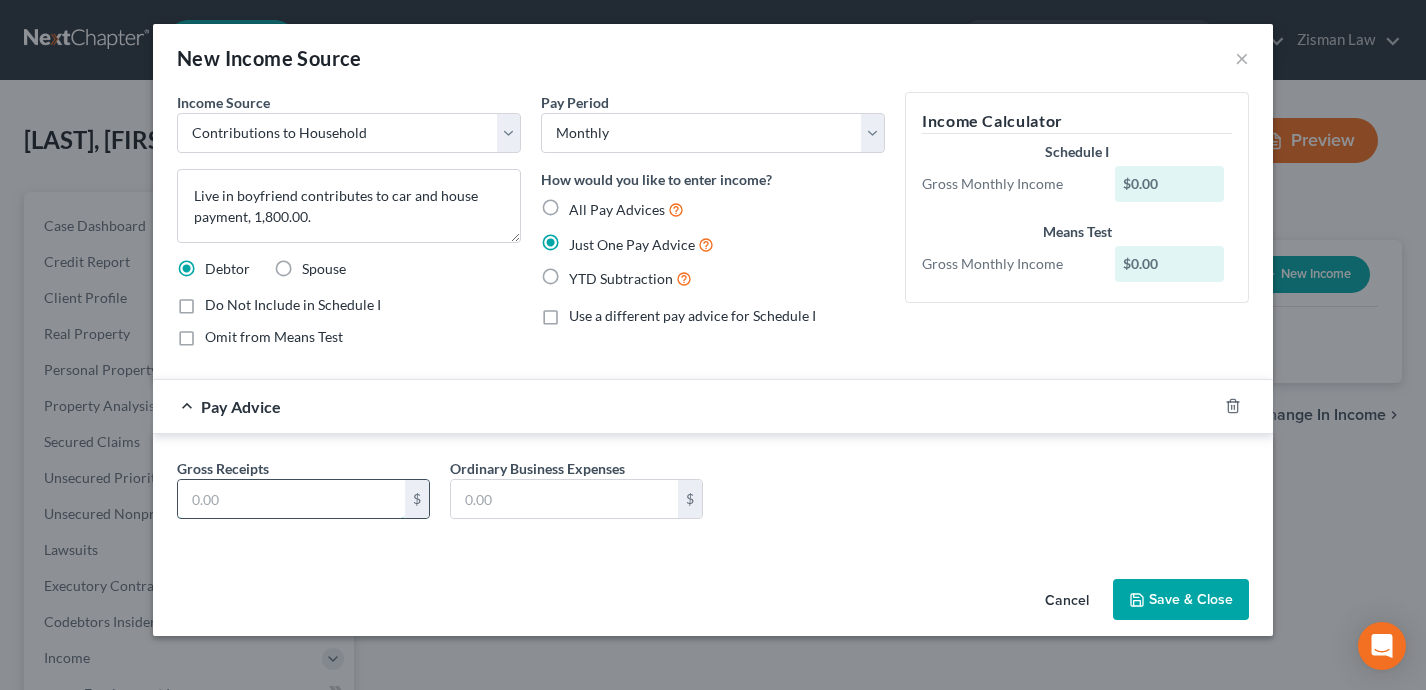 click at bounding box center (291, 499) 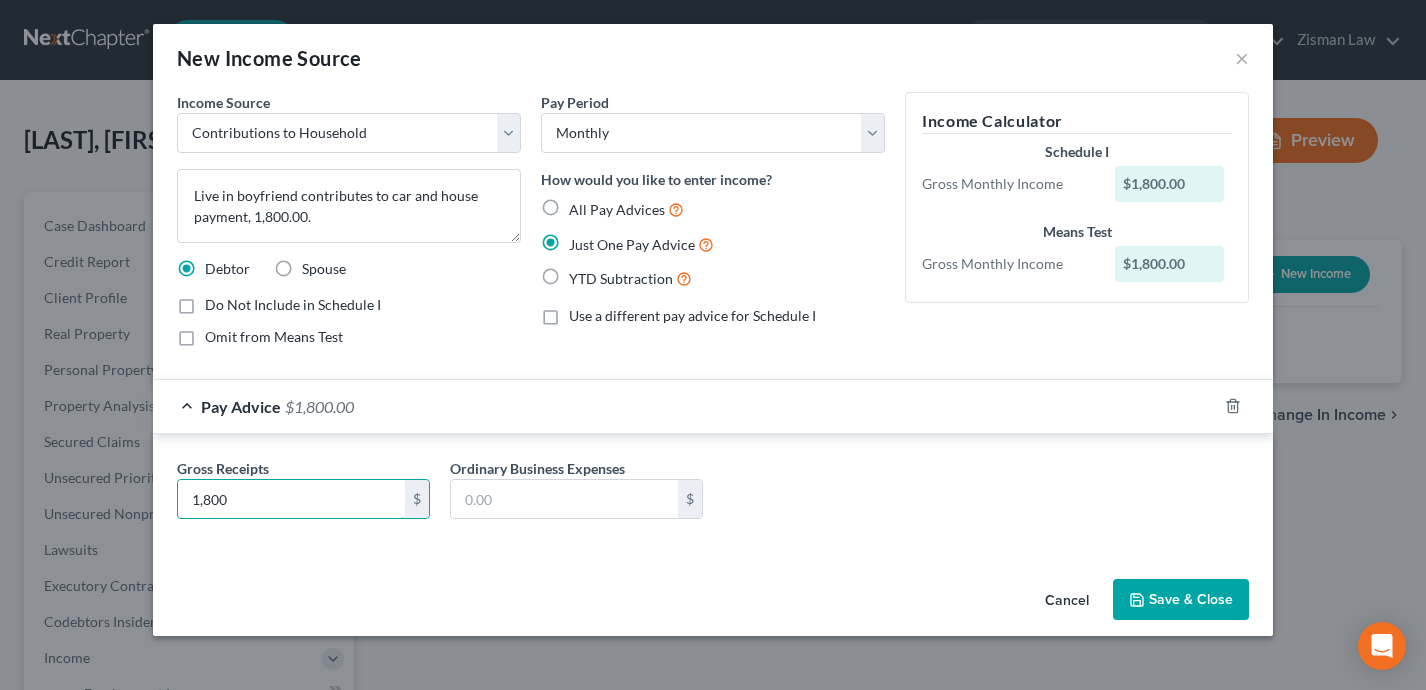 type on "1,800" 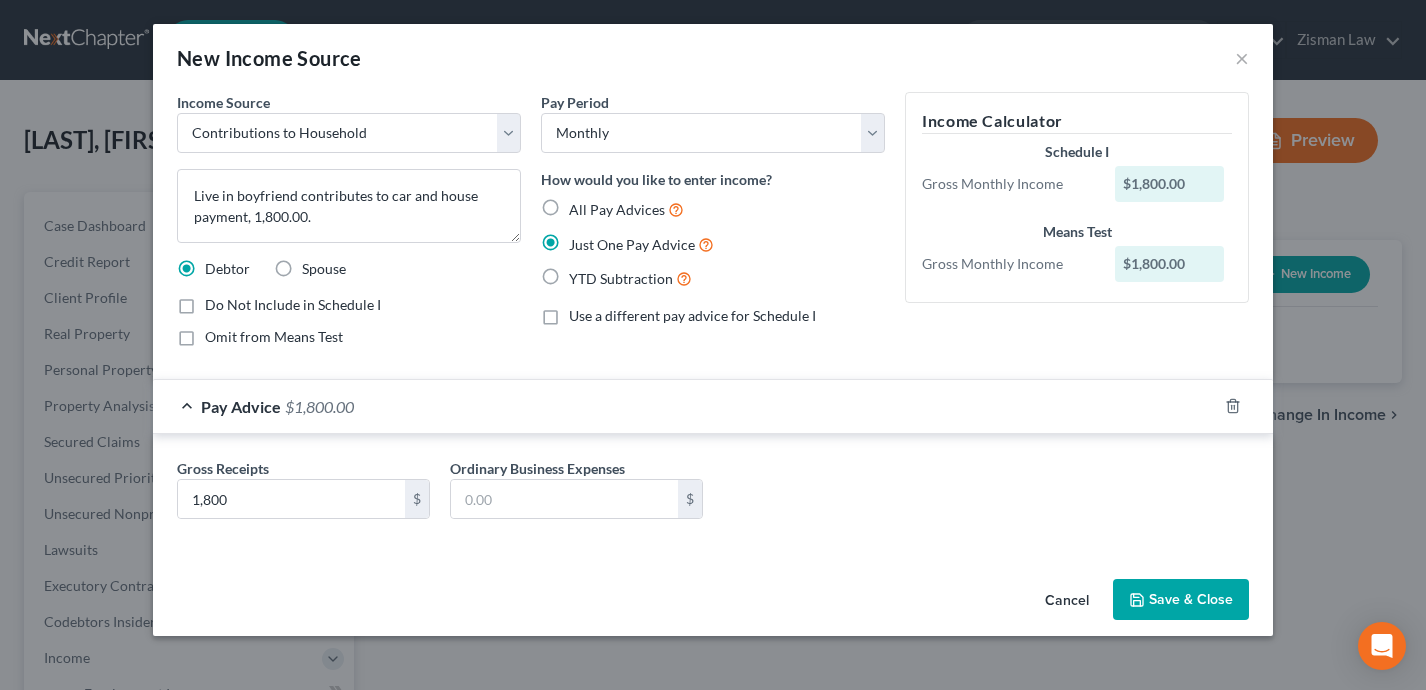 click on "Save & Close" at bounding box center [1181, 600] 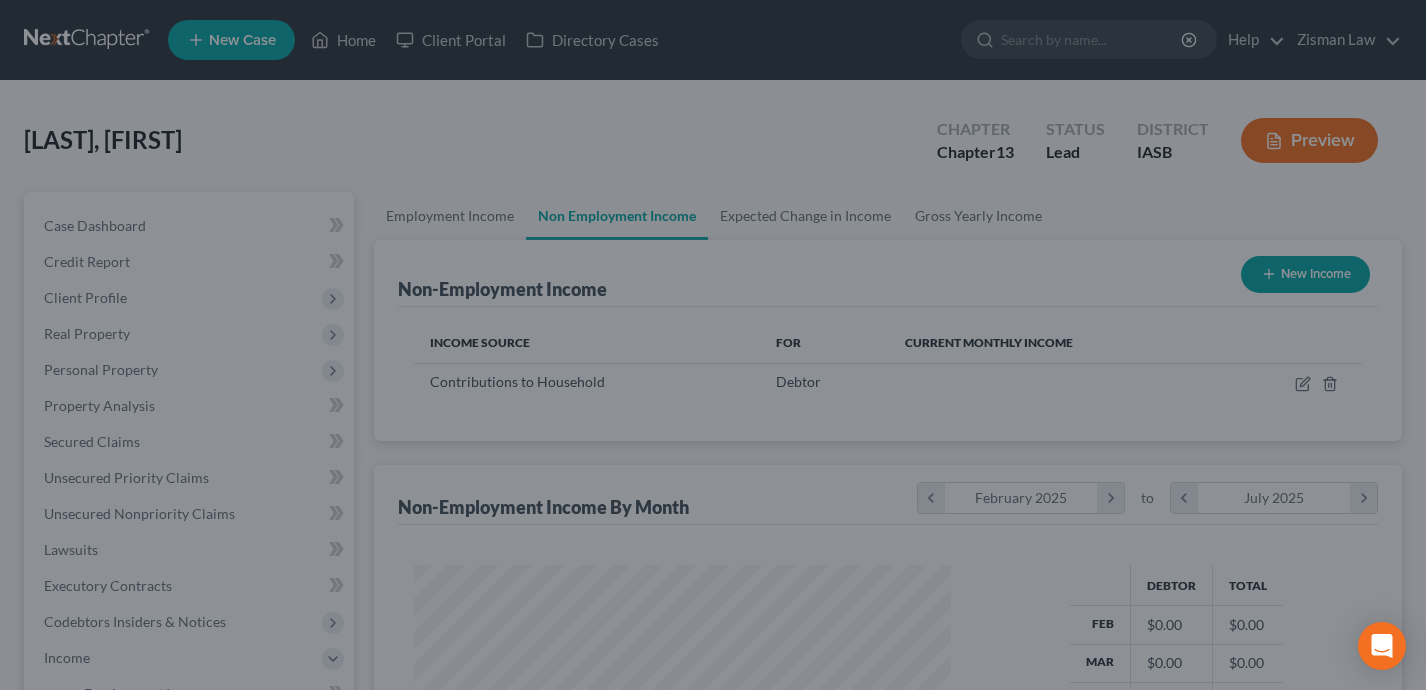 scroll, scrollTop: 999641, scrollLeft: 999423, axis: both 